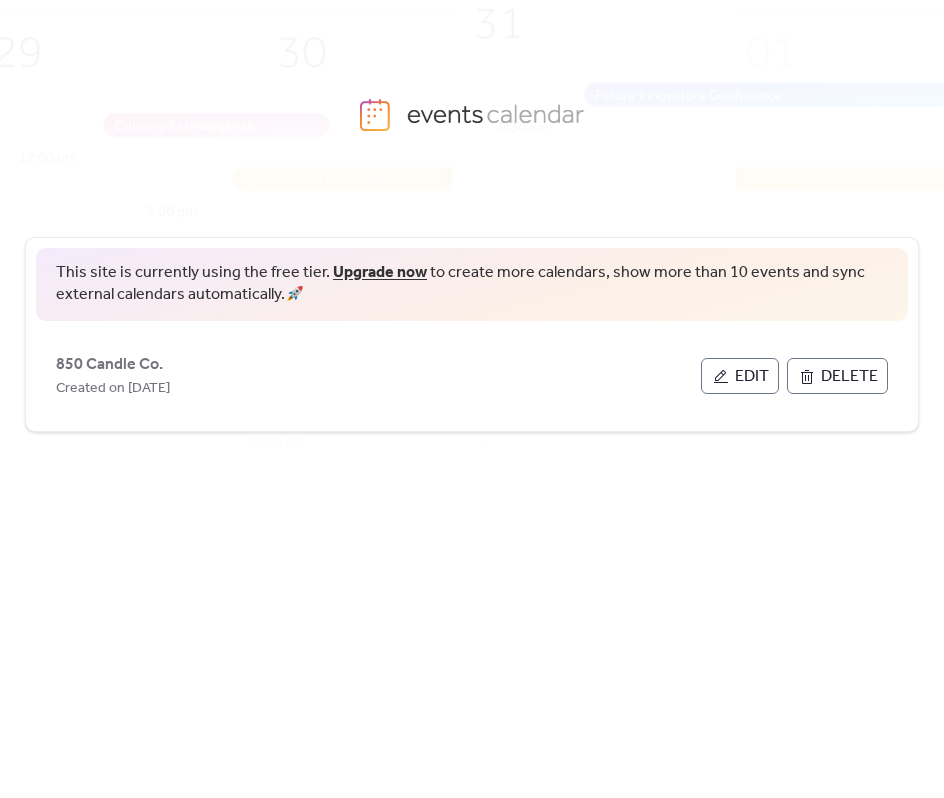 scroll, scrollTop: 0, scrollLeft: 0, axis: both 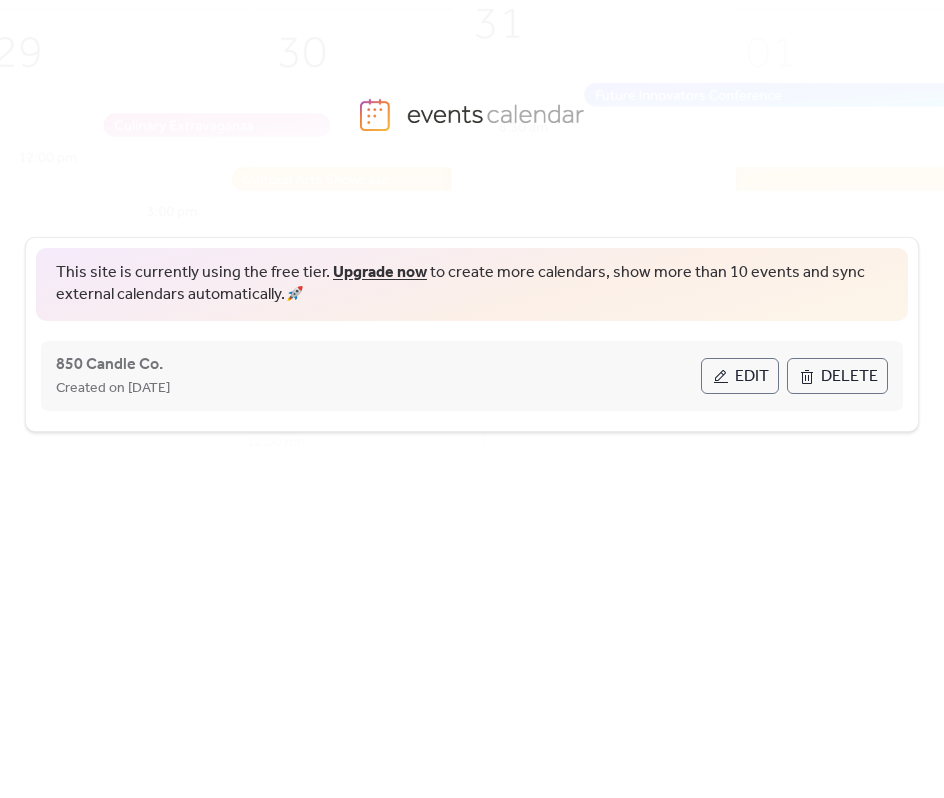 click on "Edit" at bounding box center (752, 377) 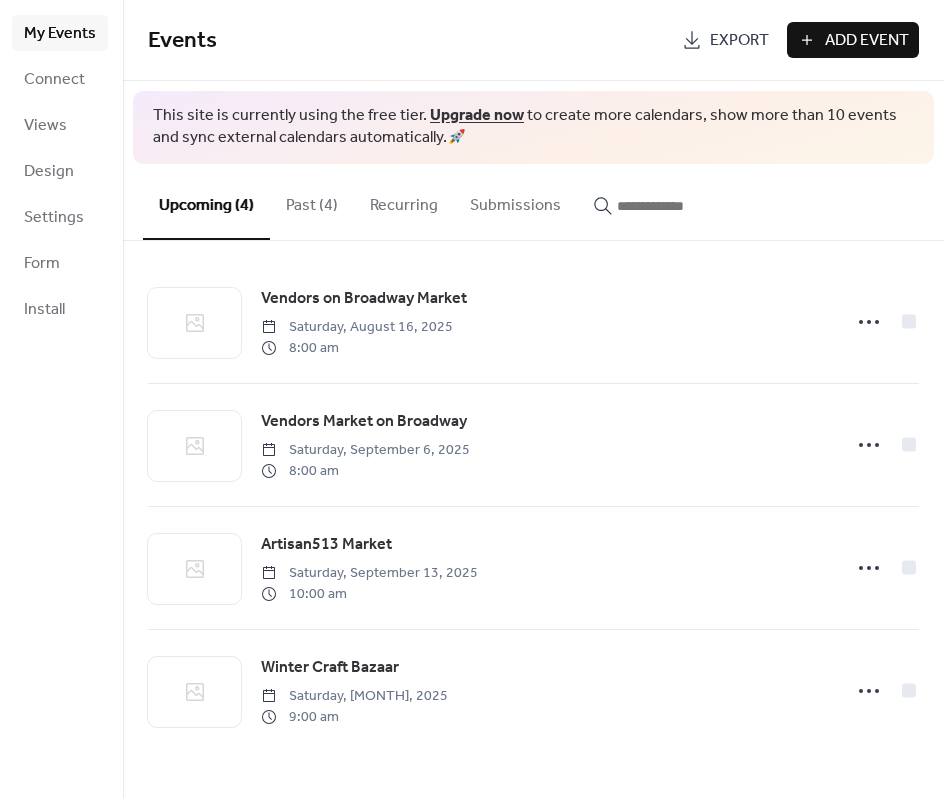 click on "Add Event" at bounding box center (853, 40) 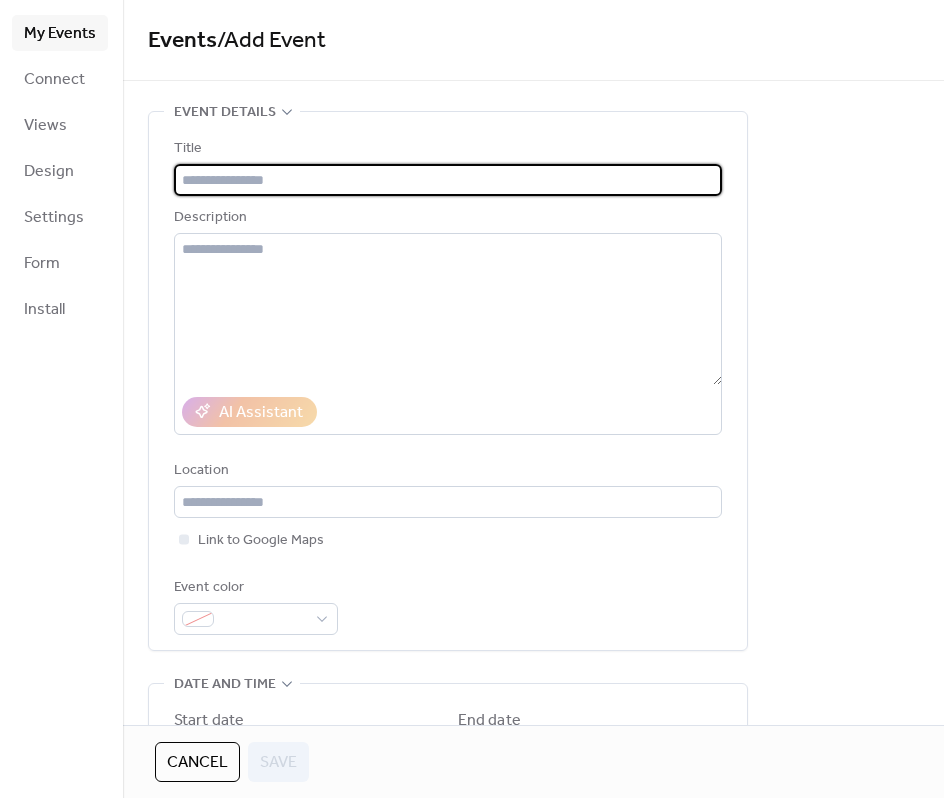click at bounding box center [448, 180] 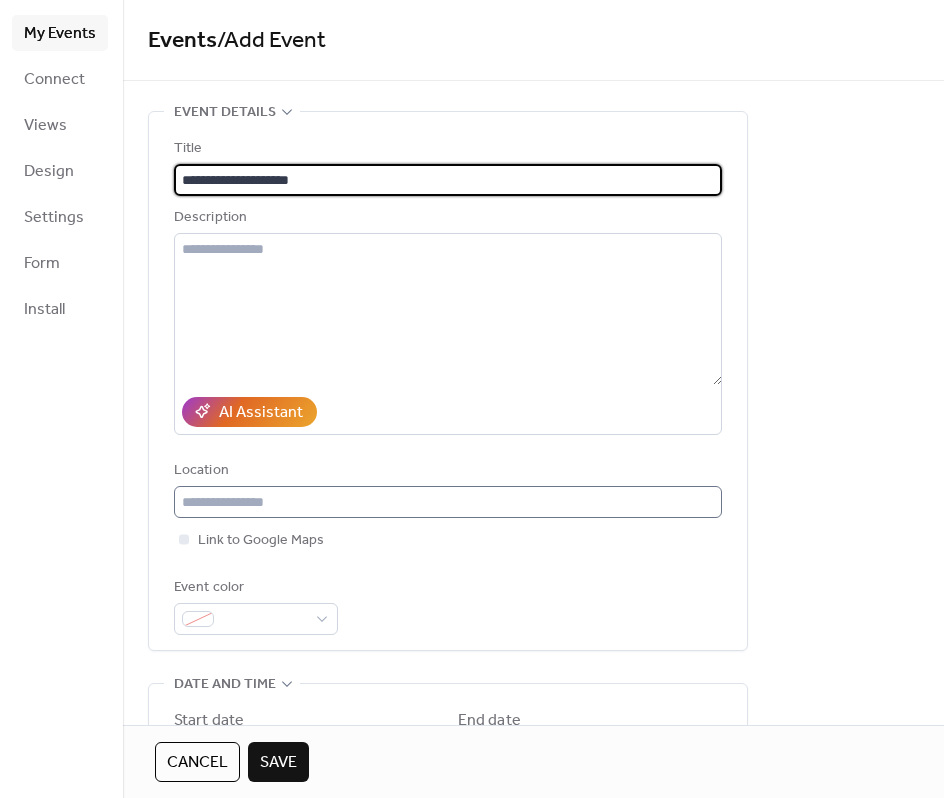 type on "**********" 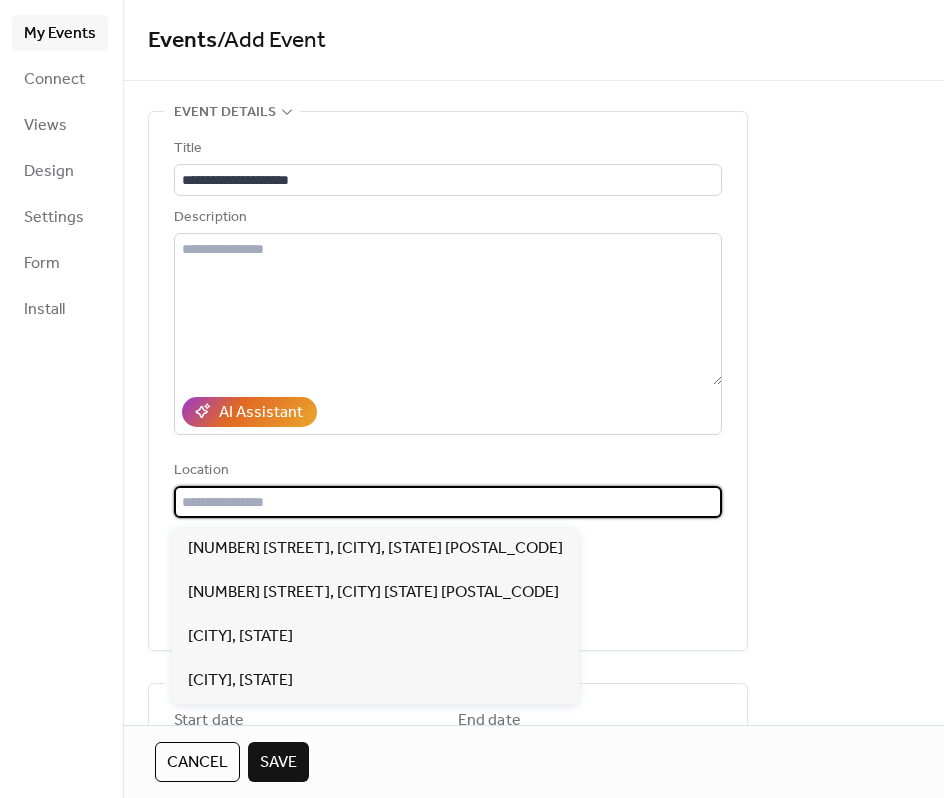 click at bounding box center [448, 502] 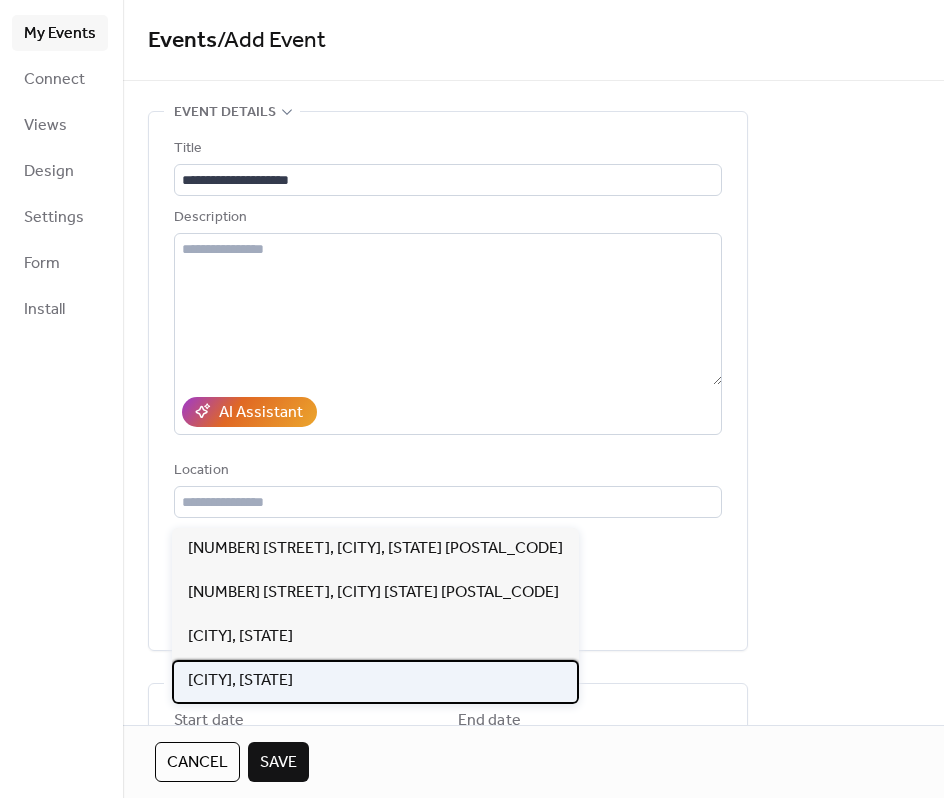click on "[CITY], [STATE]" at bounding box center (240, 681) 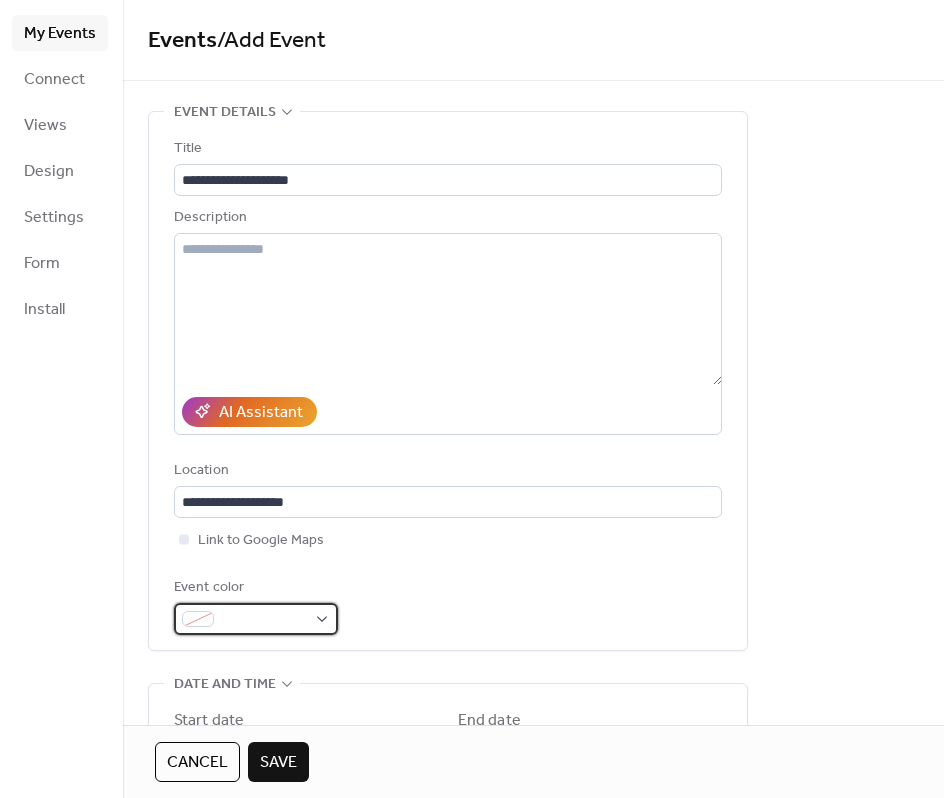click at bounding box center [264, 620] 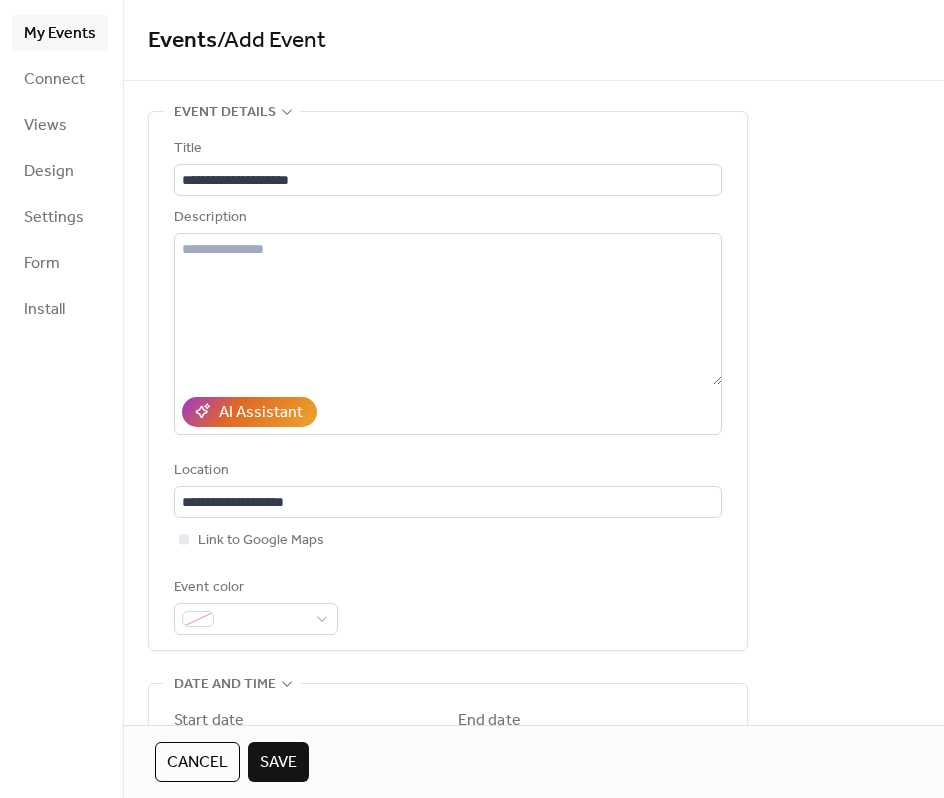 click on "Event color" at bounding box center (448, 605) 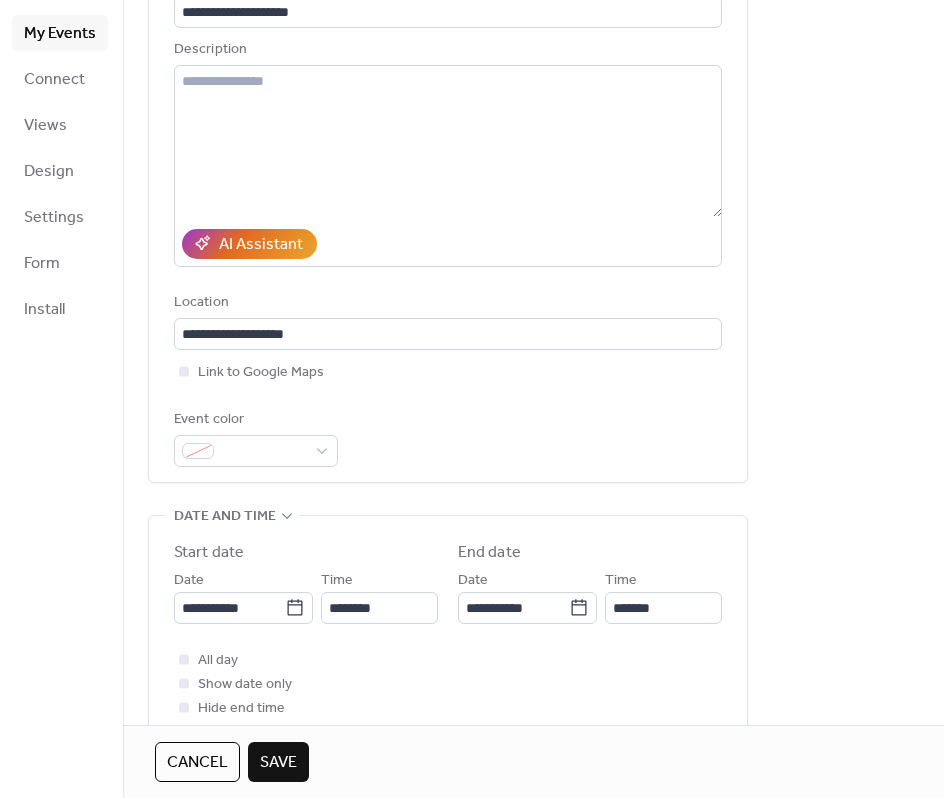 scroll, scrollTop: 213, scrollLeft: 0, axis: vertical 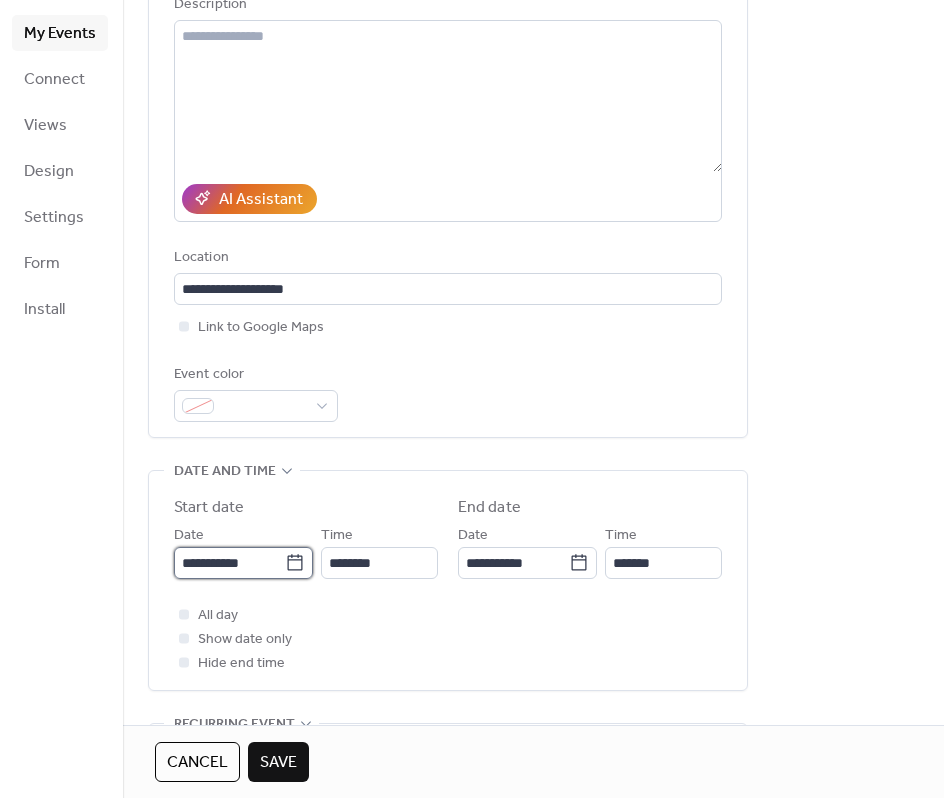 click on "**********" at bounding box center (229, 563) 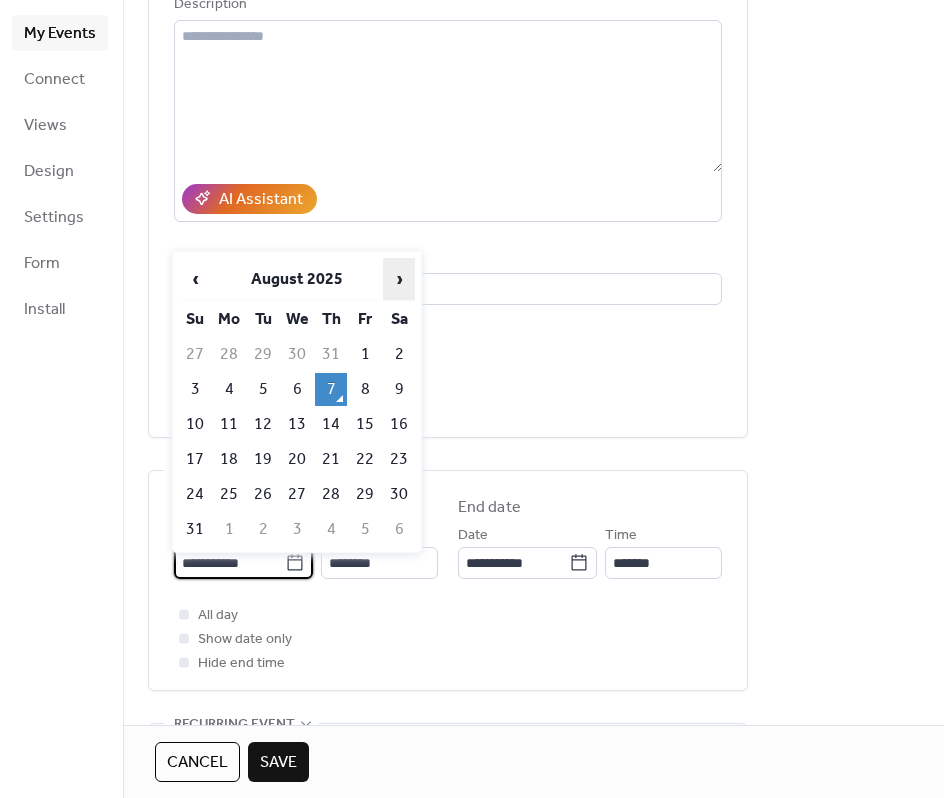 click on "›" at bounding box center (399, 279) 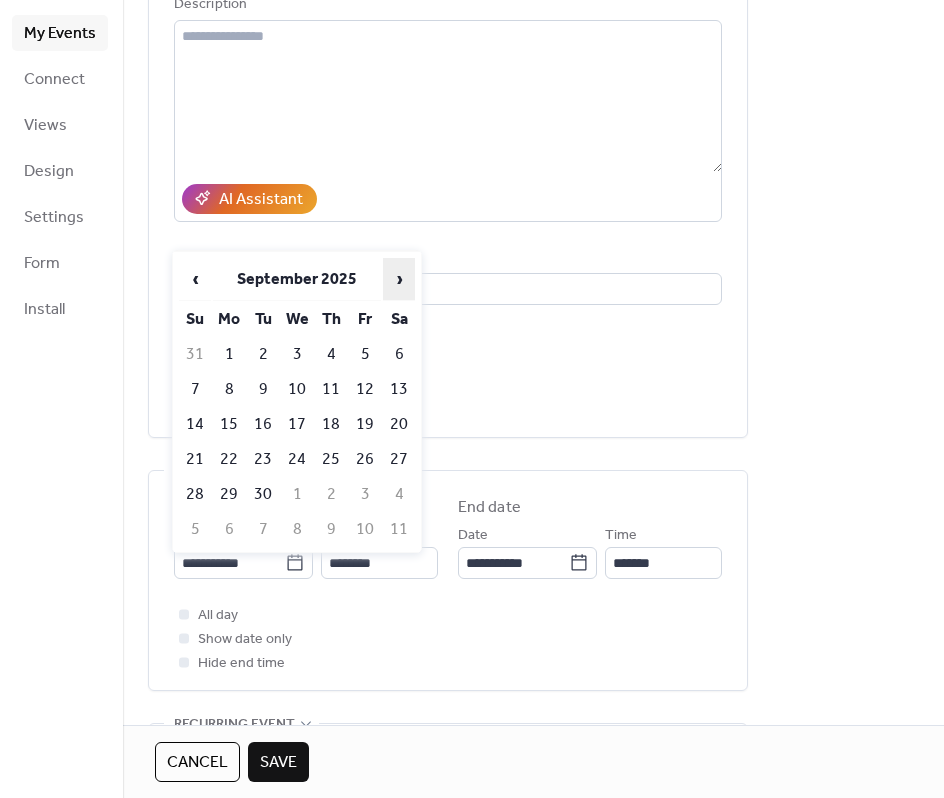 click on "›" at bounding box center (399, 279) 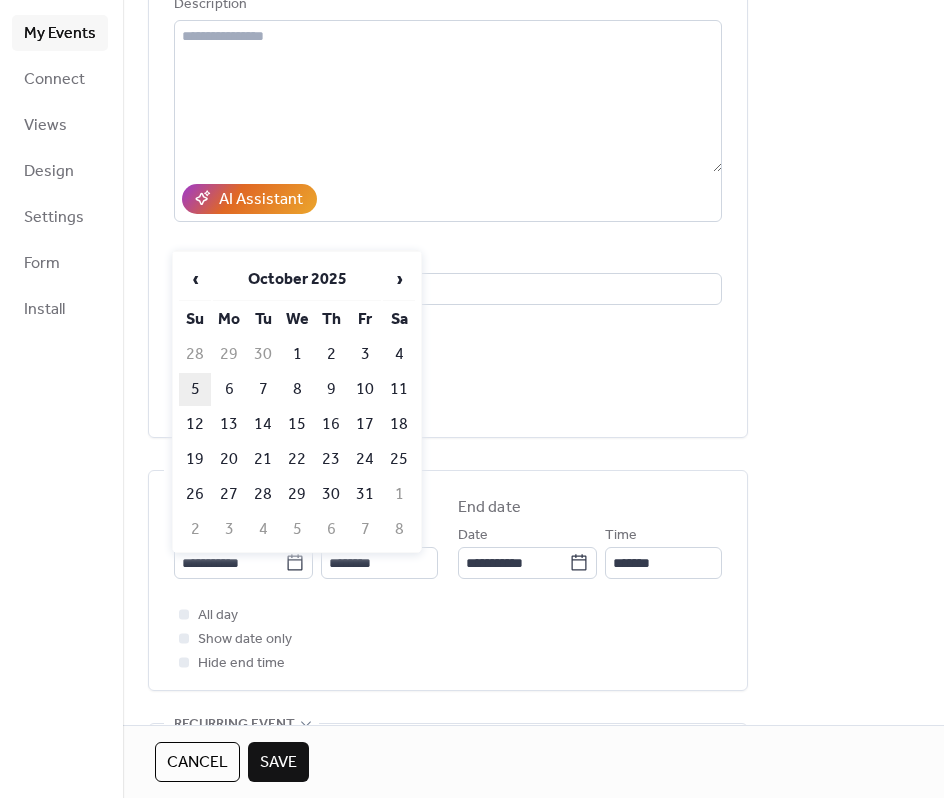 click on "5" at bounding box center [195, 389] 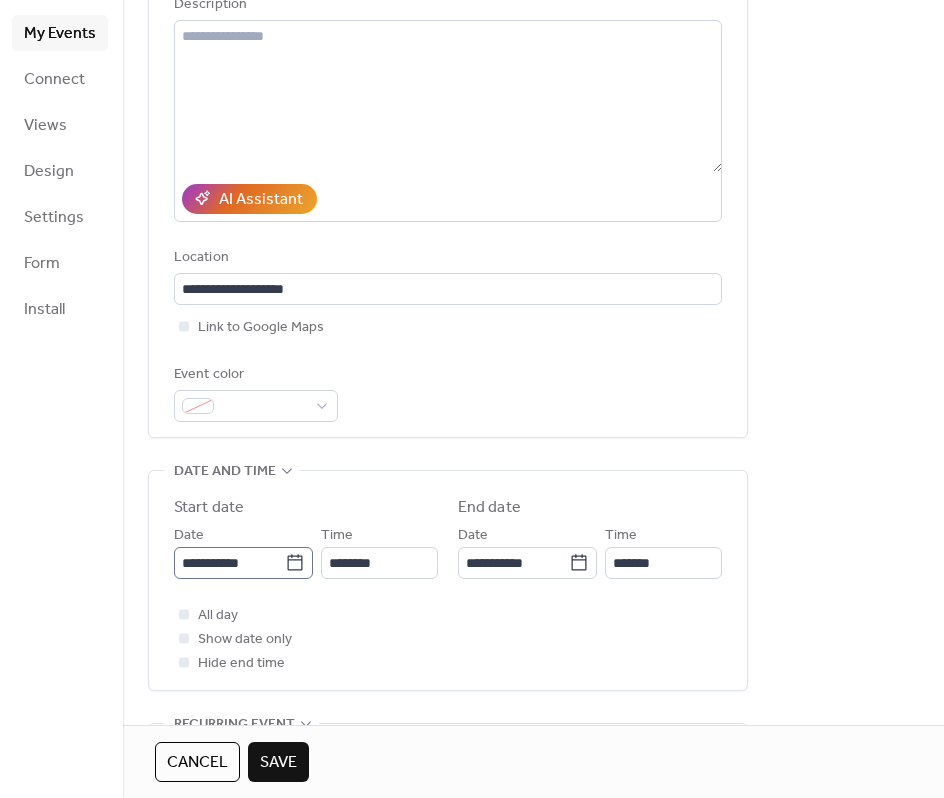 click 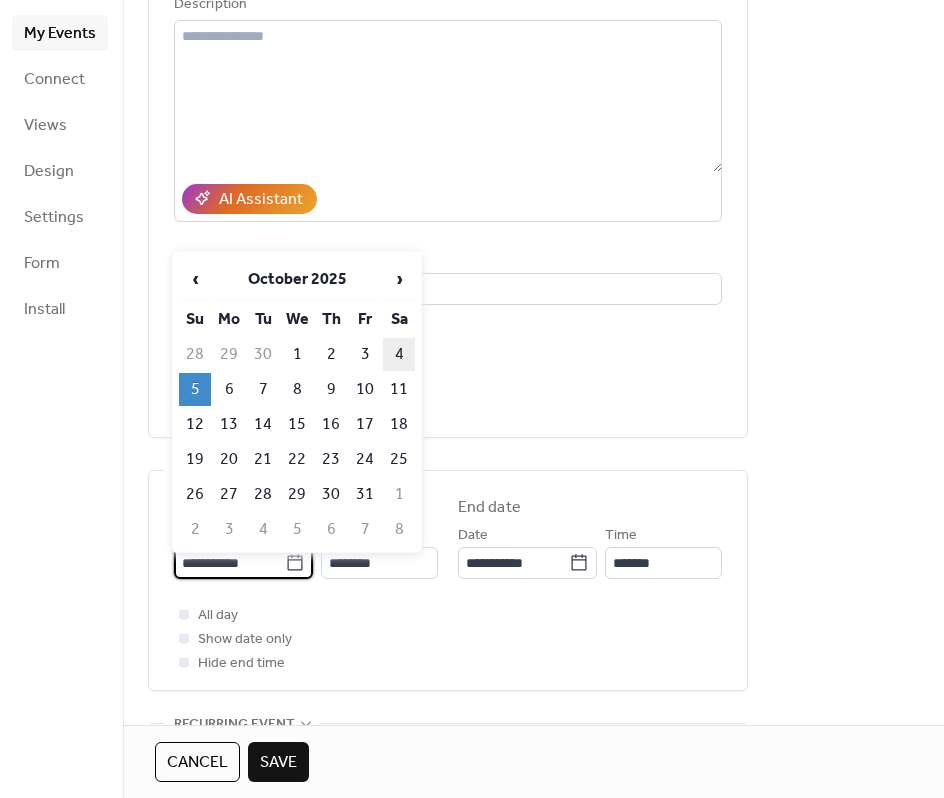 click on "4" at bounding box center (399, 354) 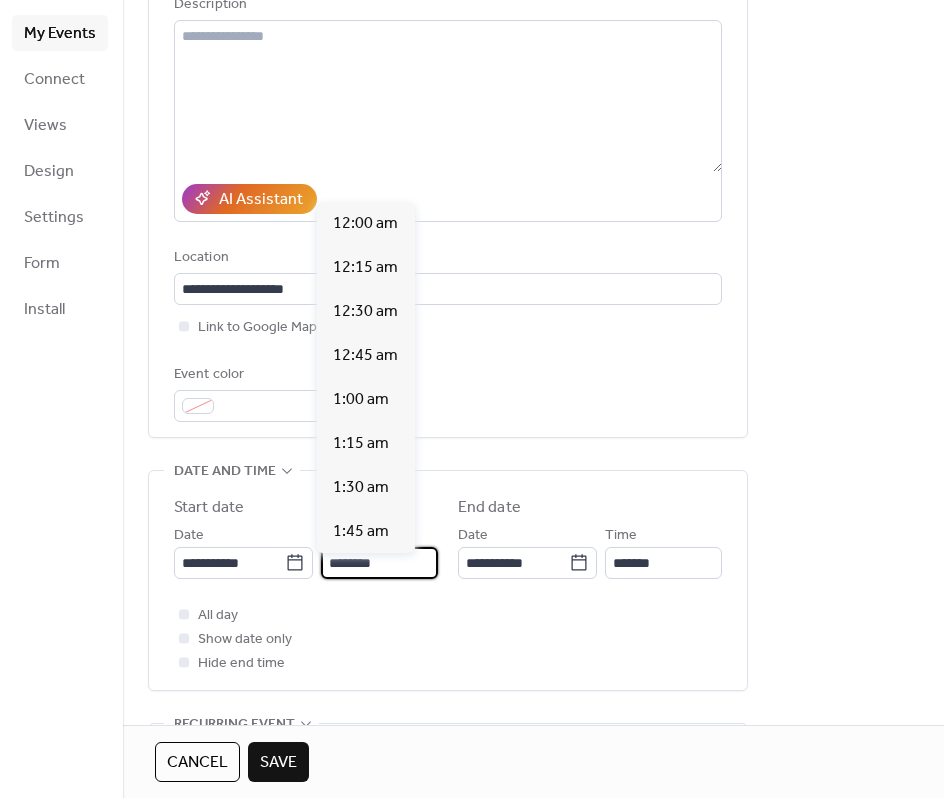 click on "********" at bounding box center [379, 563] 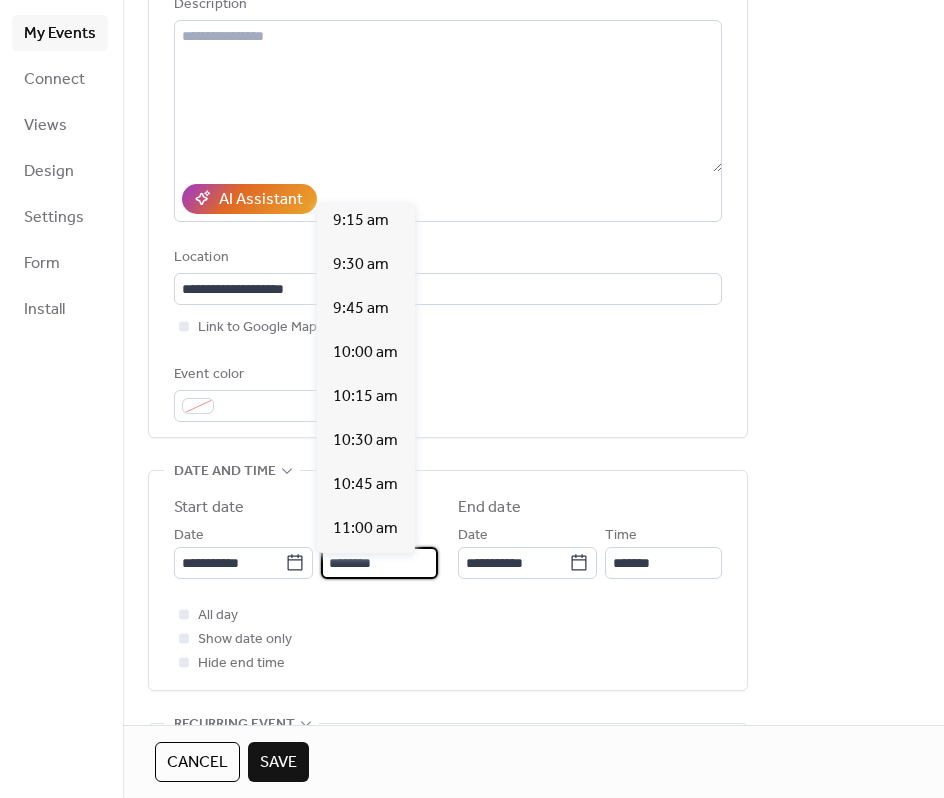 scroll, scrollTop: 1622, scrollLeft: 0, axis: vertical 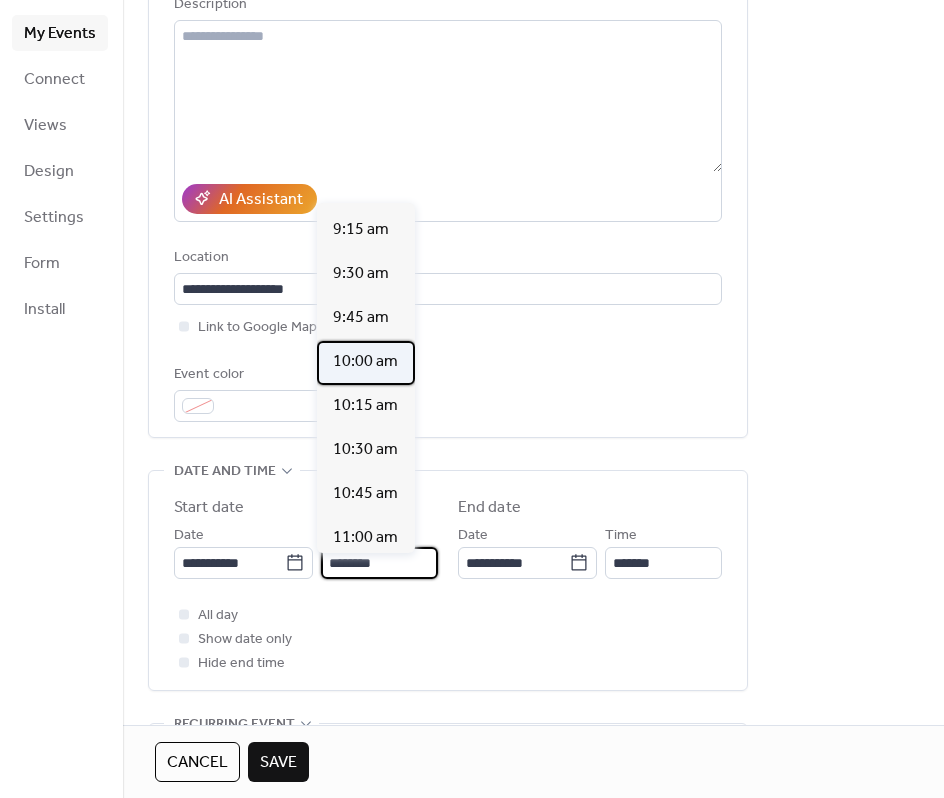 click on "10:00 am" at bounding box center [365, 362] 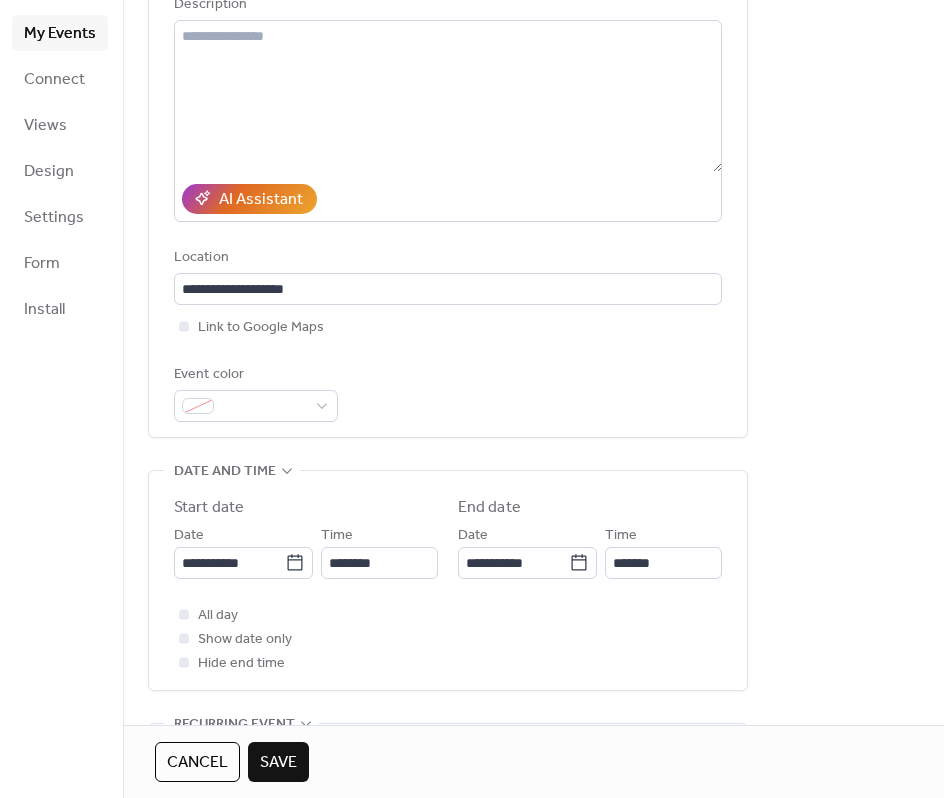 type on "********" 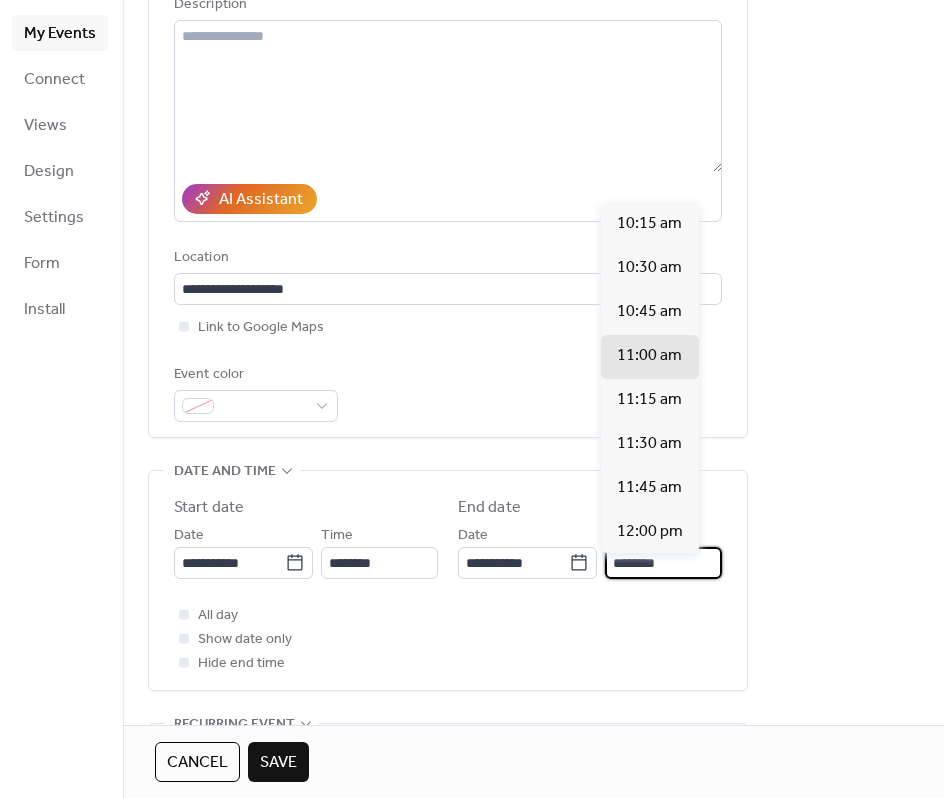 click on "********" at bounding box center [663, 563] 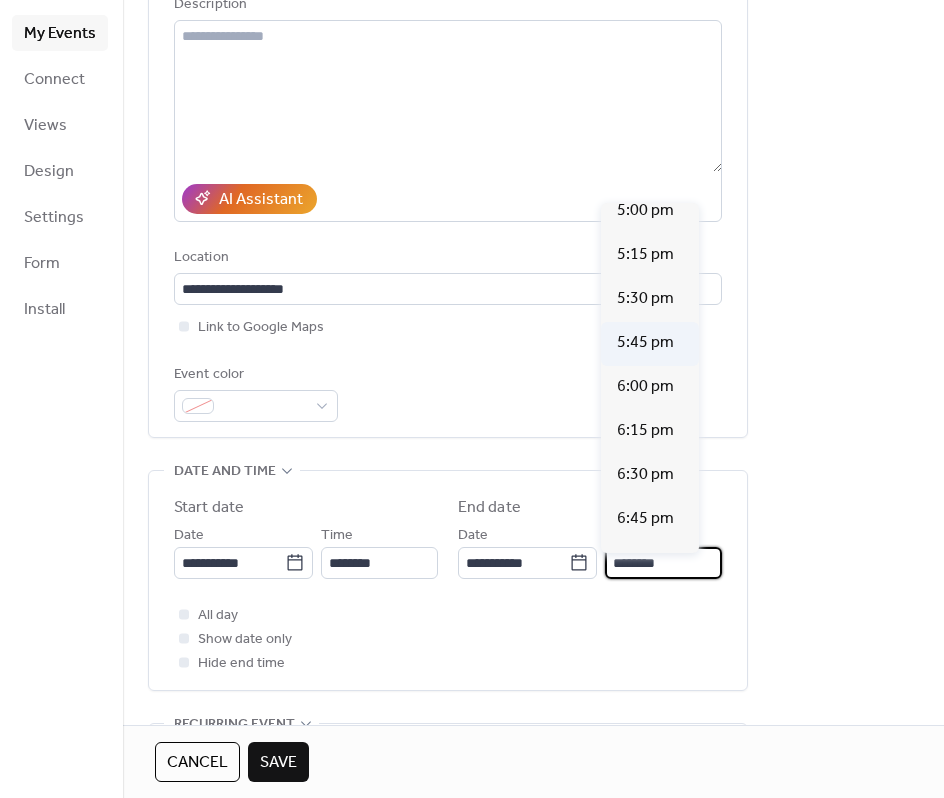 scroll, scrollTop: 1202, scrollLeft: 0, axis: vertical 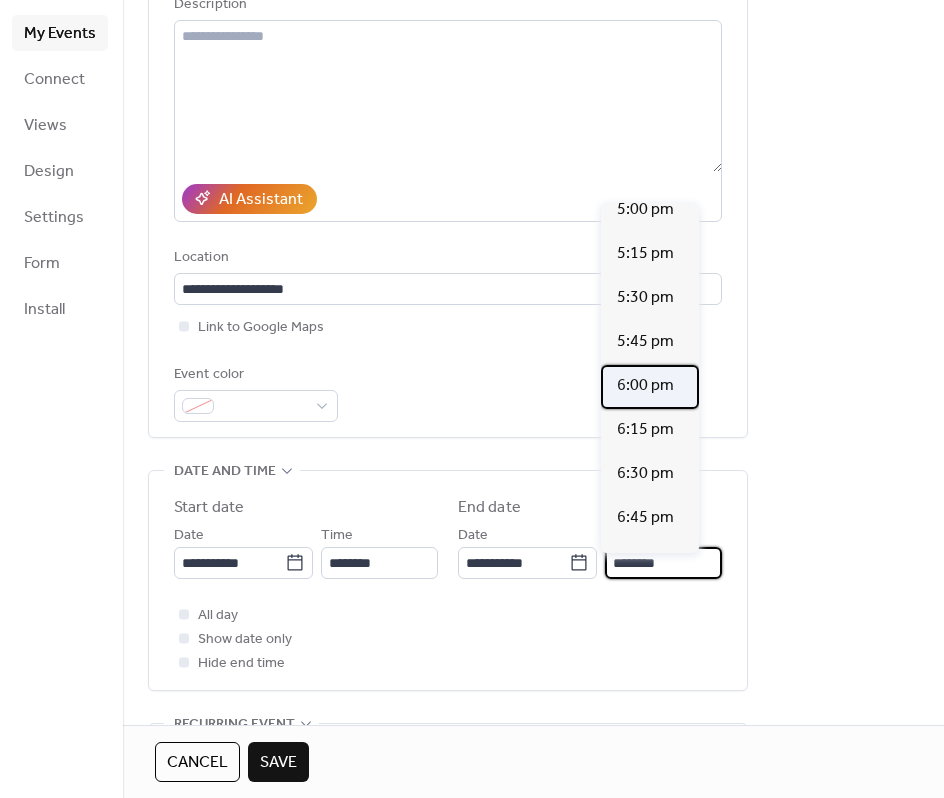 click on "6:00 pm" at bounding box center [645, 386] 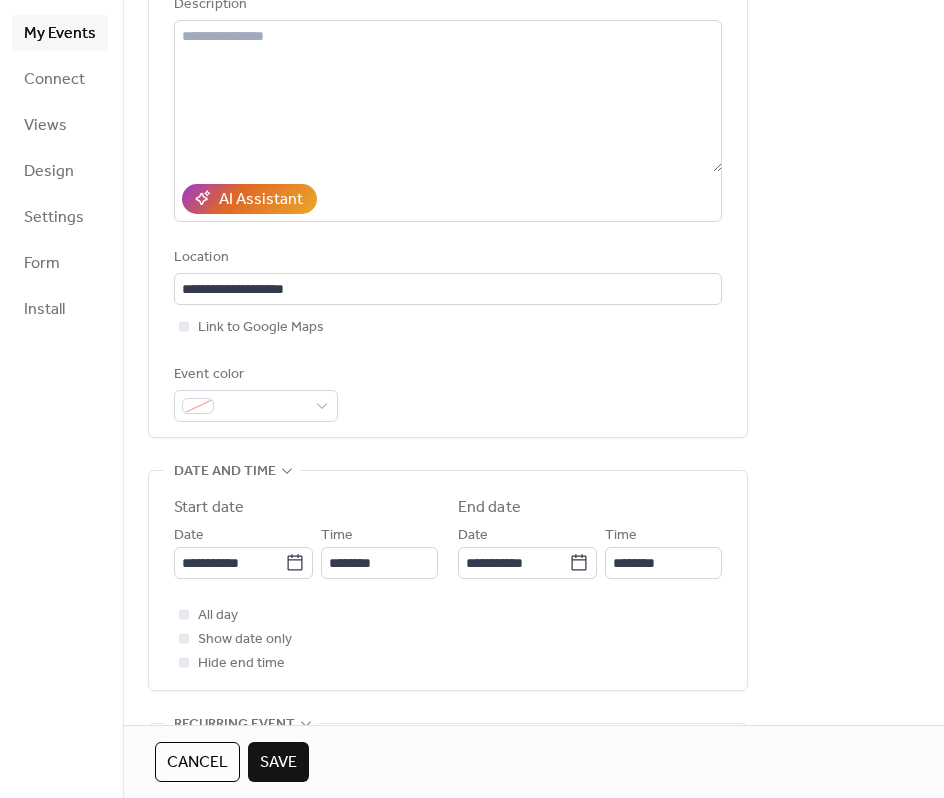 type on "*******" 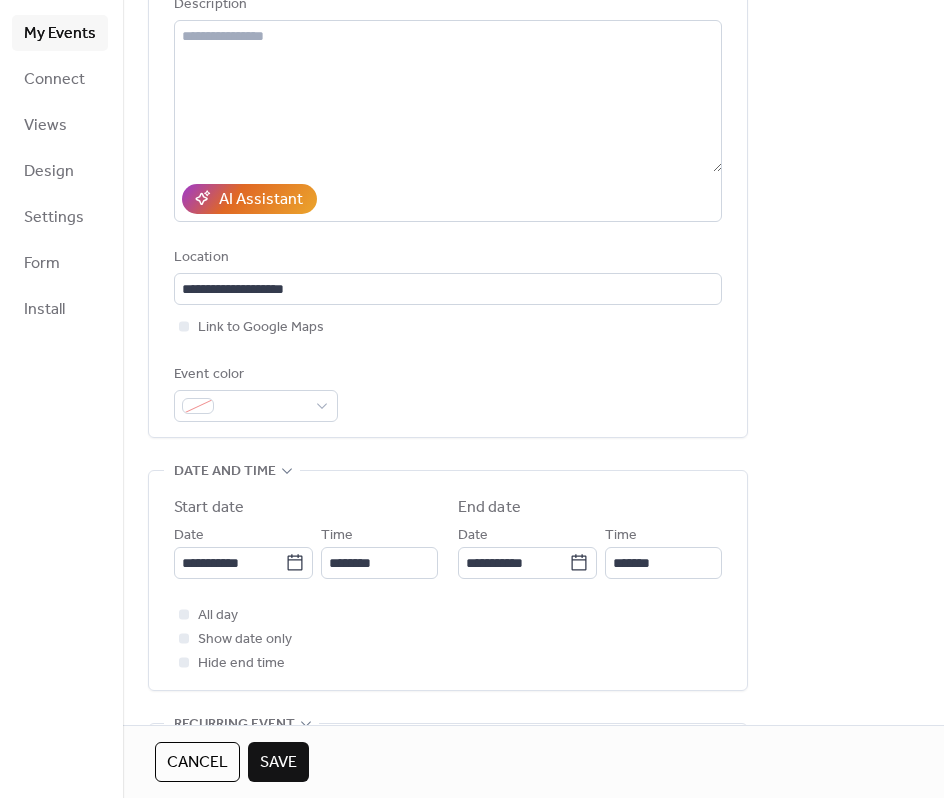 click on "Save" at bounding box center [278, 763] 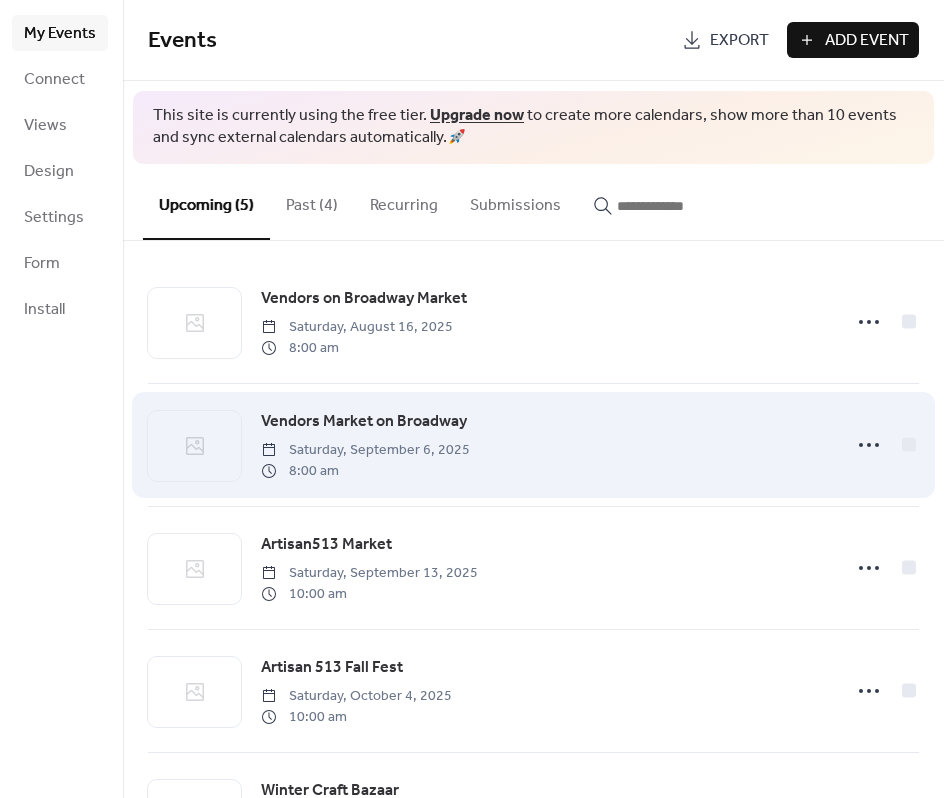 click on "Vendors Market on Broadway Saturday, [MONTH] 6, 2025 8:00 am" at bounding box center (545, 445) 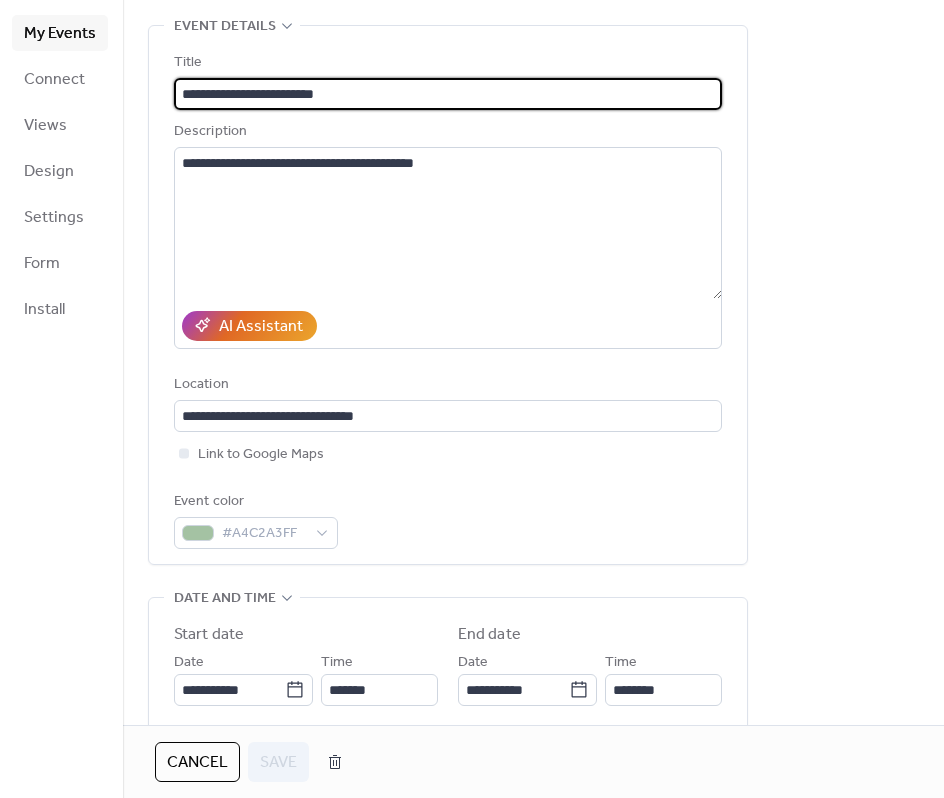 scroll, scrollTop: 109, scrollLeft: 0, axis: vertical 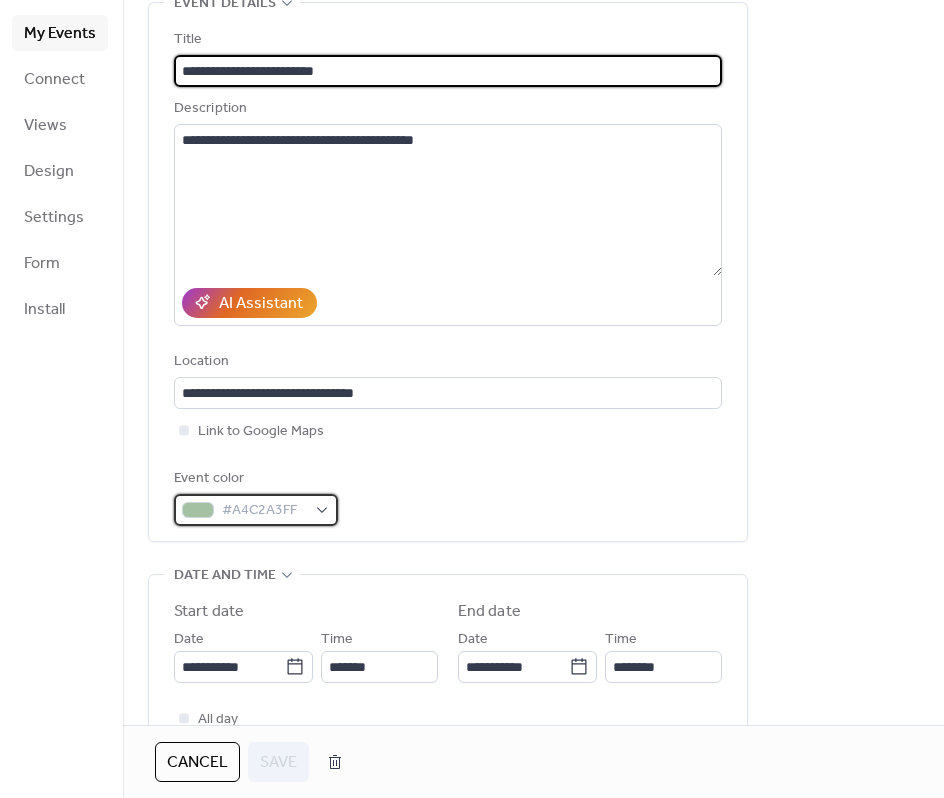 click on "#A4C2A3FF" at bounding box center (264, 511) 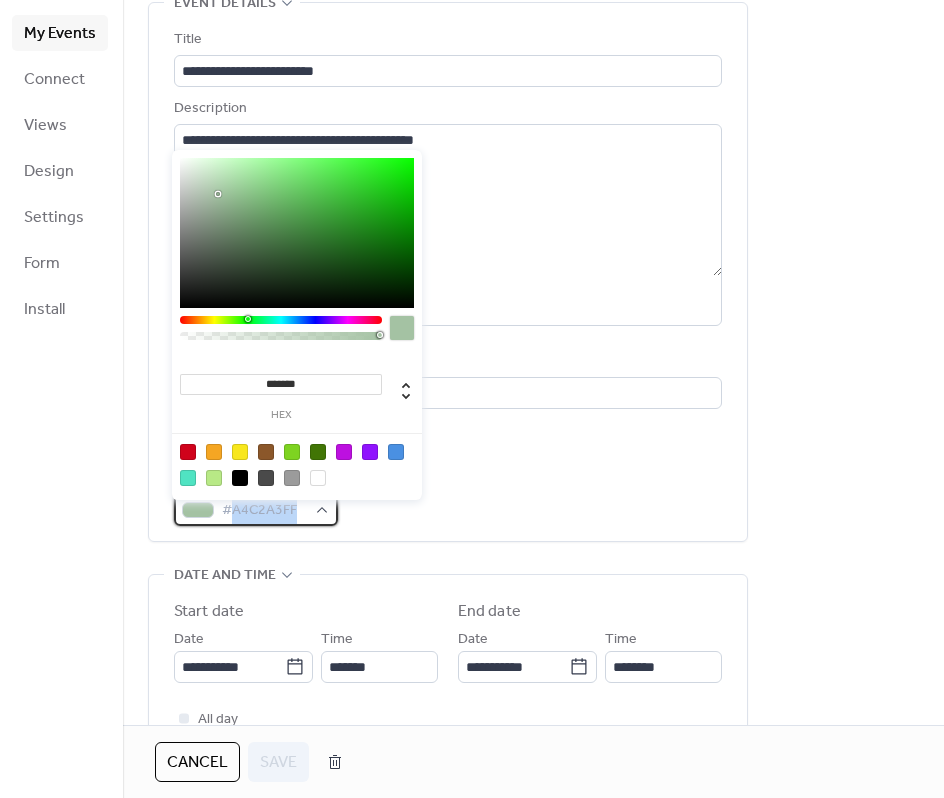 click on "#A4C2A3FF" at bounding box center [264, 511] 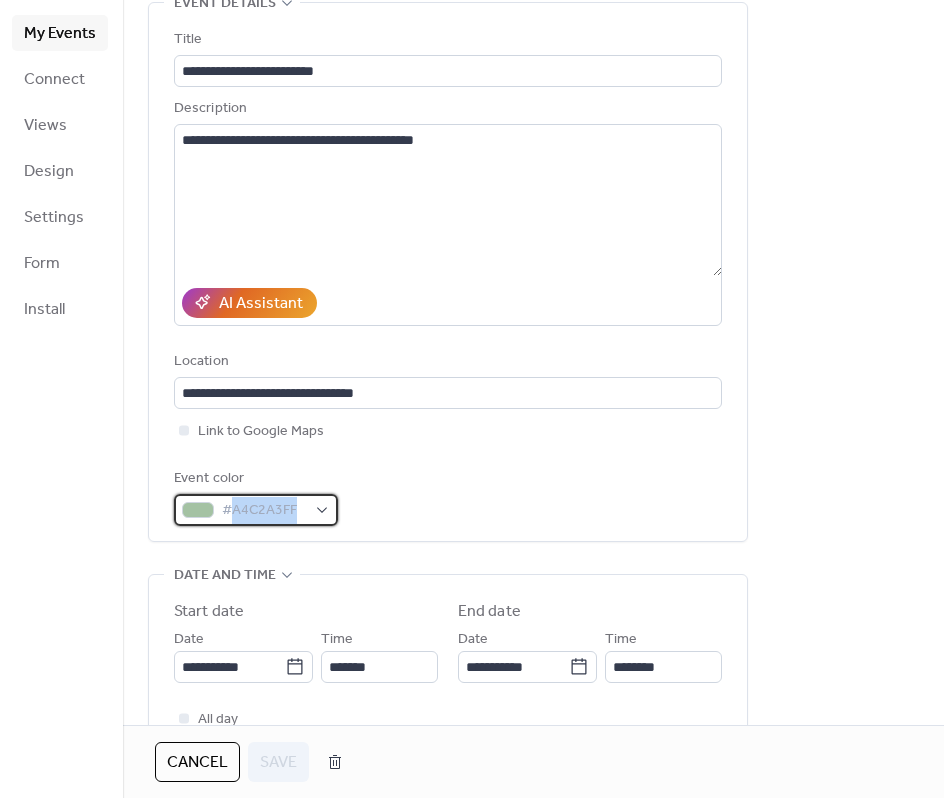 click on "#A4C2A3FF" at bounding box center [264, 511] 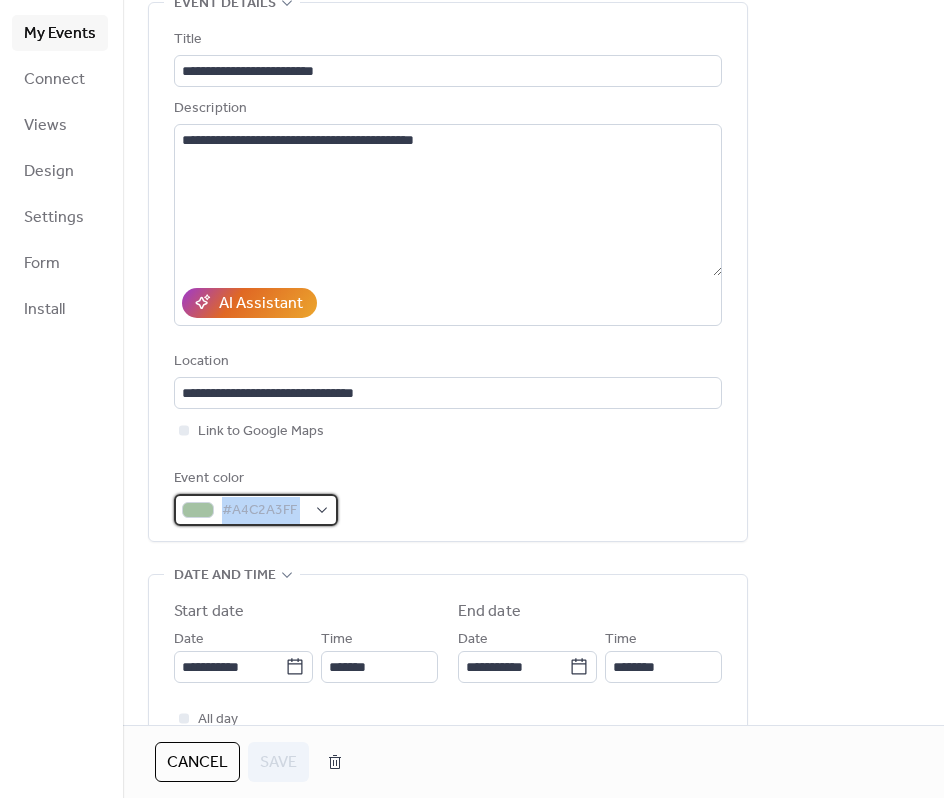click on "#A4C2A3FF" at bounding box center [264, 511] 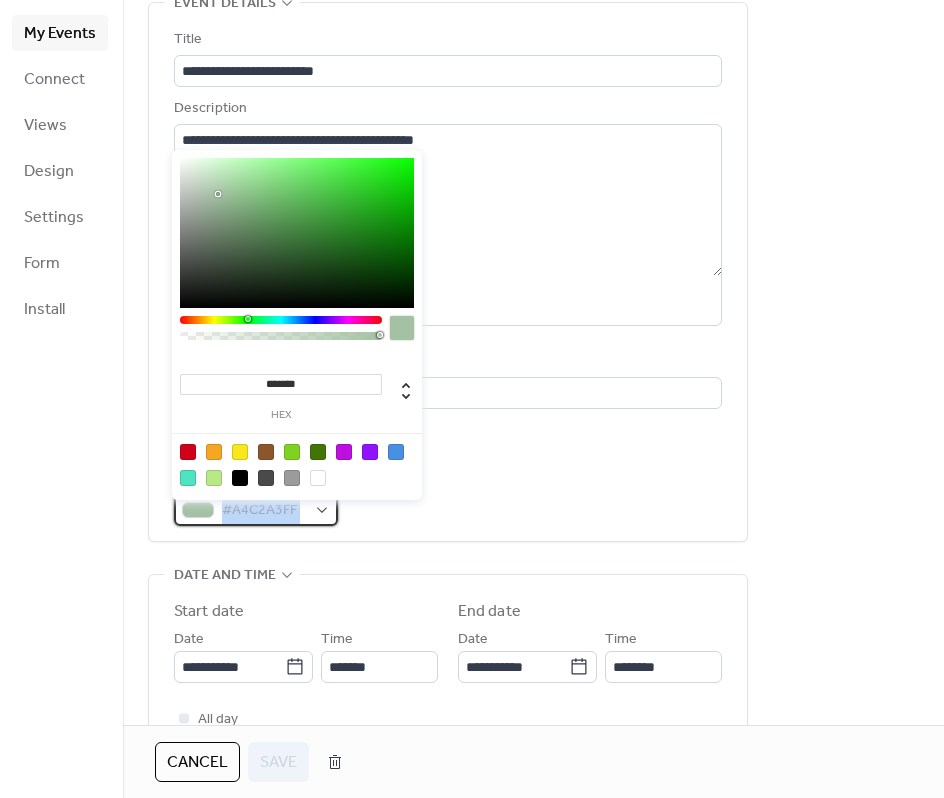 click on "#A4C2A3FF" at bounding box center [256, 510] 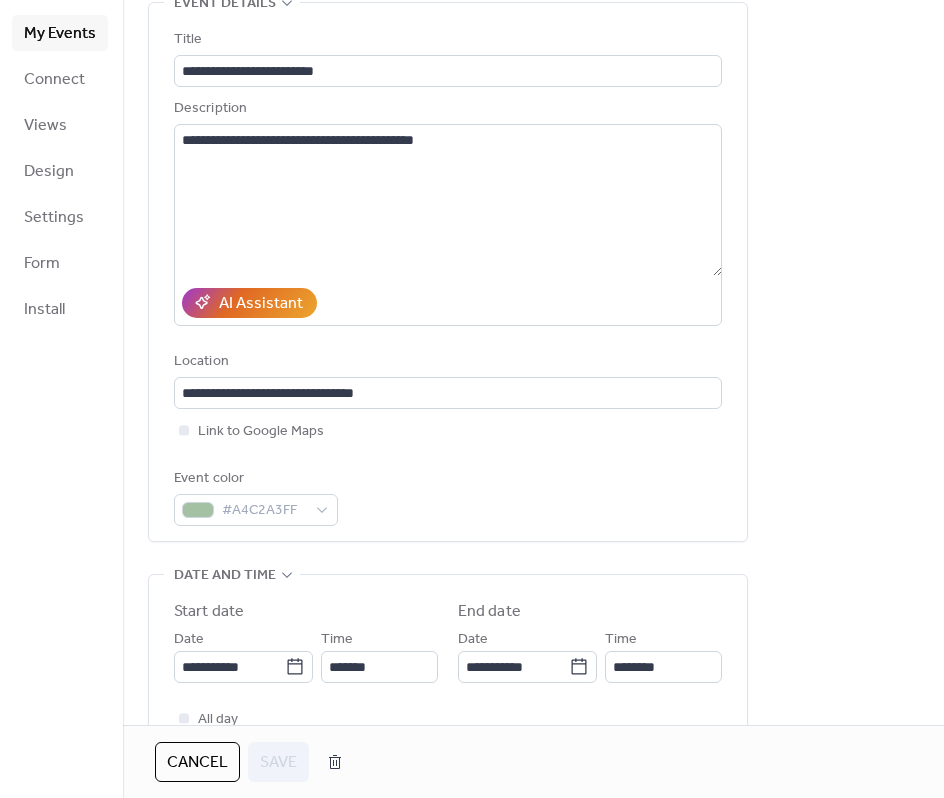 click on "Event color [COLOR]" at bounding box center (448, 496) 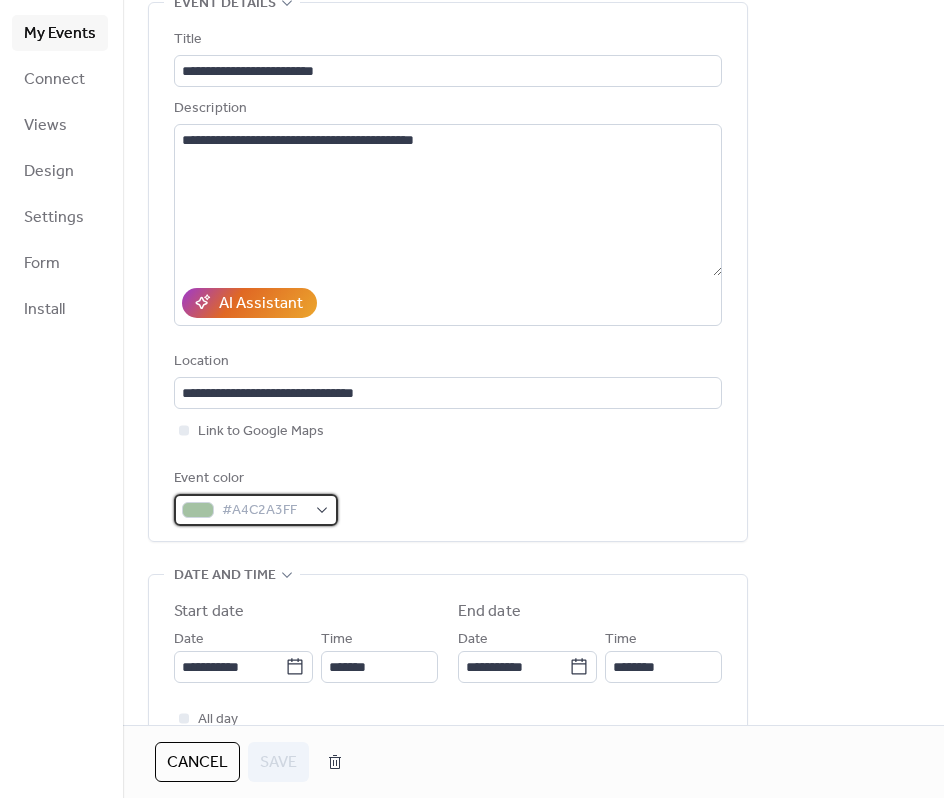 click on "#A4C2A3FF" at bounding box center [264, 511] 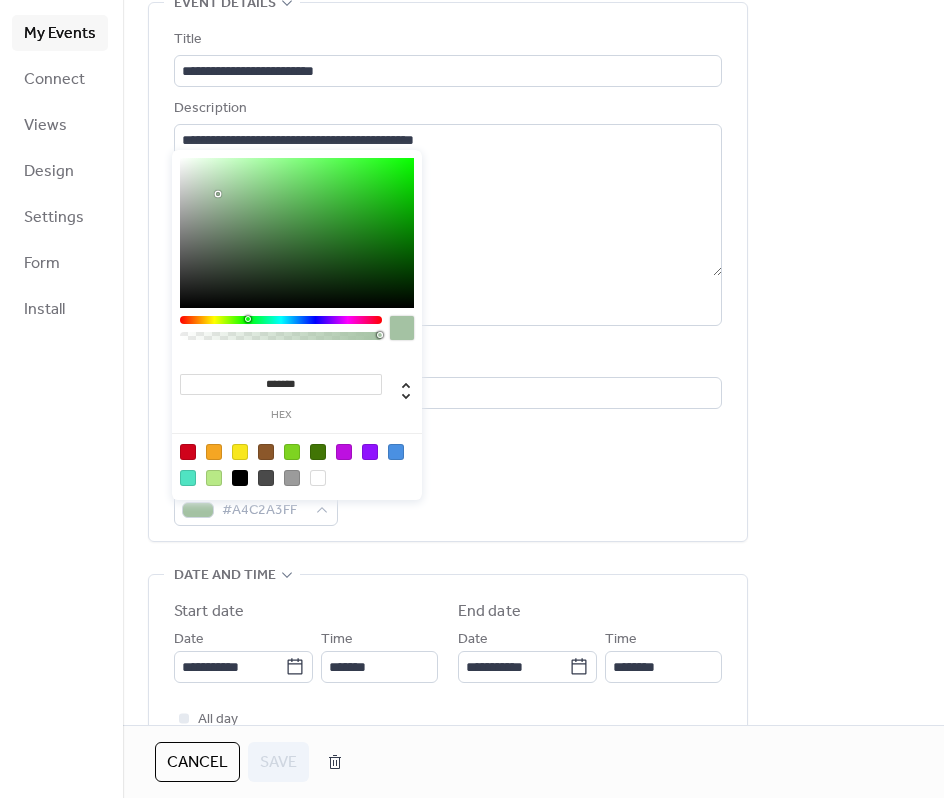 click on "*******" at bounding box center [281, 384] 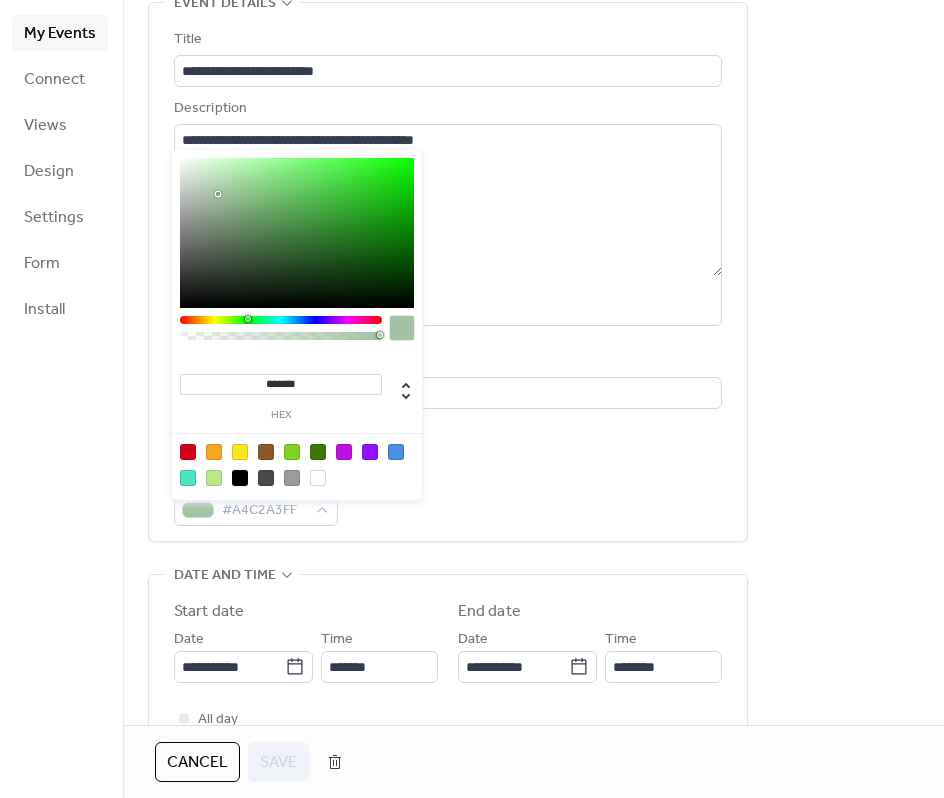 click on "My Events" at bounding box center [60, 34] 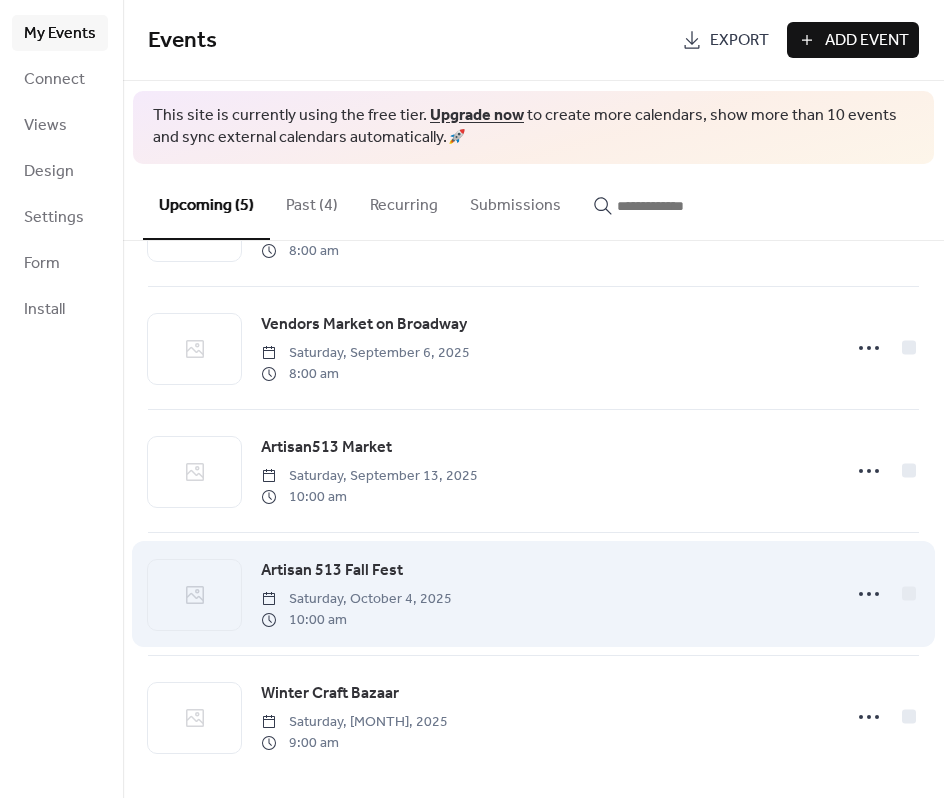 scroll, scrollTop: 97, scrollLeft: 0, axis: vertical 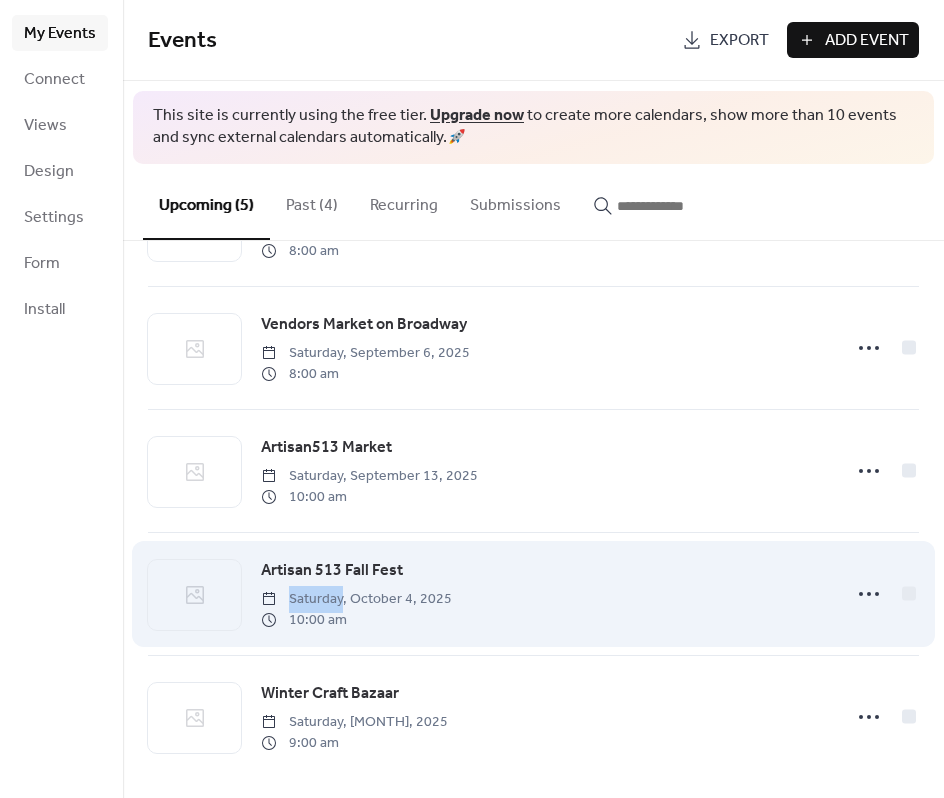 click on "Saturday, October 4, 2025" at bounding box center (356, 599) 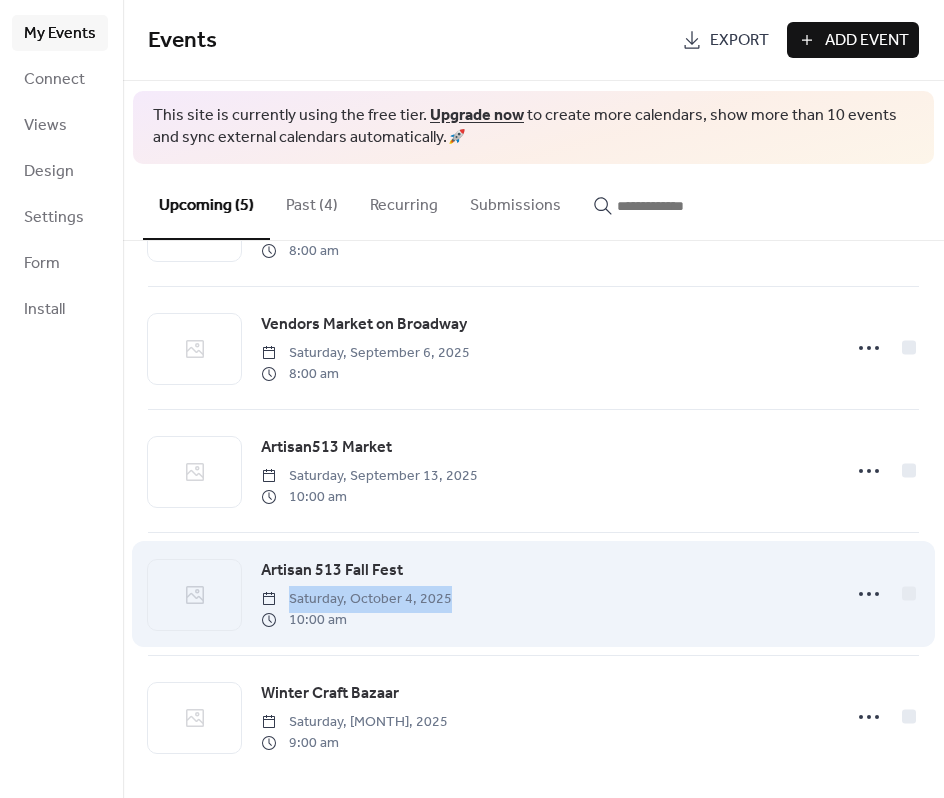 click on "Artisan 513 Fall Fest Saturday, [MONTH] 4, 2025 10:00 am" at bounding box center [545, 594] 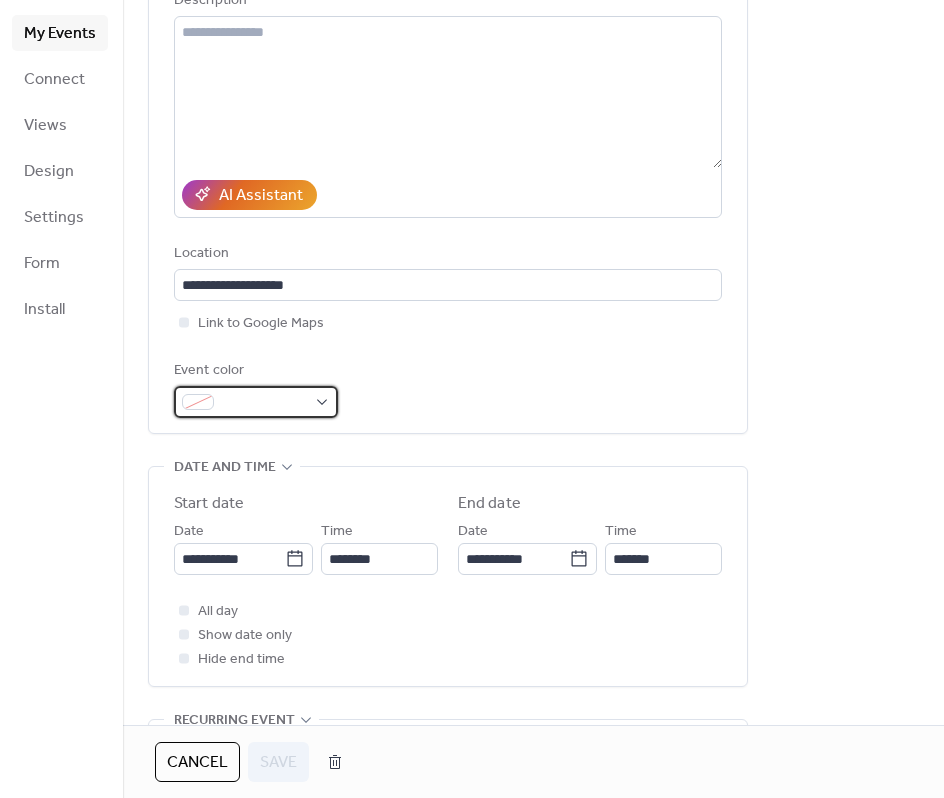 scroll, scrollTop: 219, scrollLeft: 0, axis: vertical 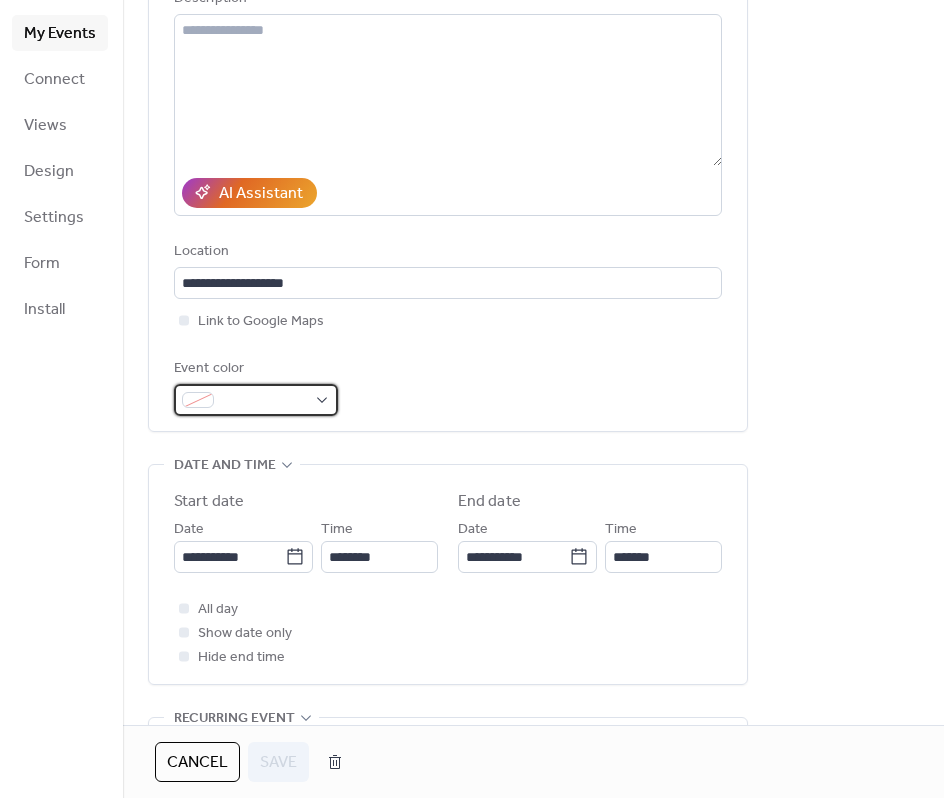 click at bounding box center [256, 400] 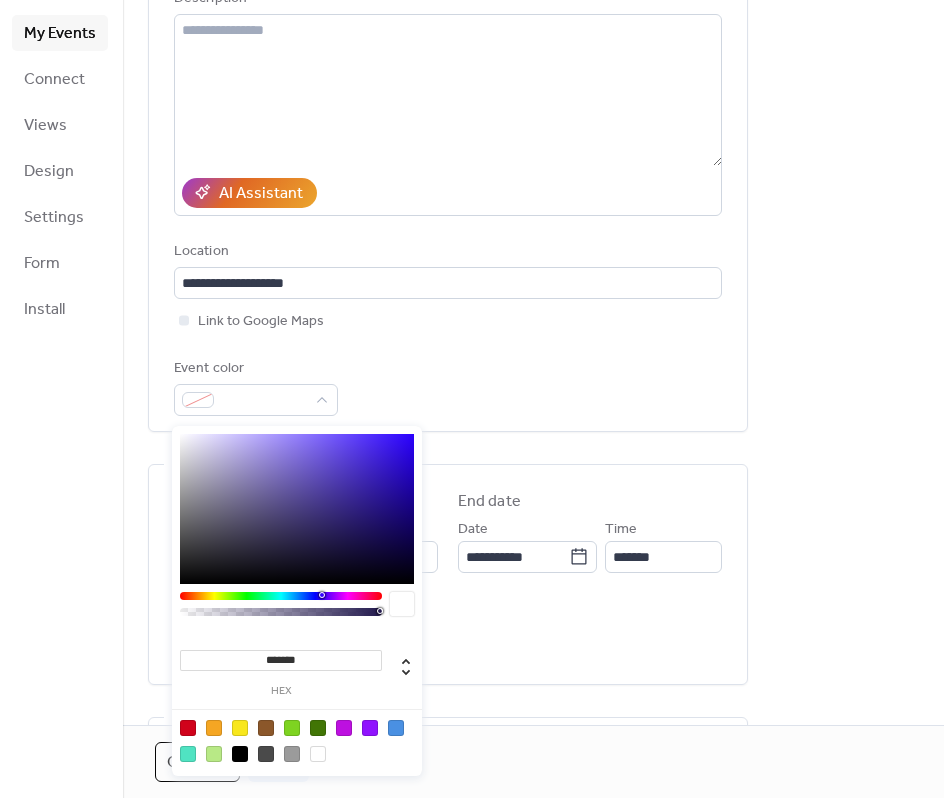 click on "*******" at bounding box center [281, 660] 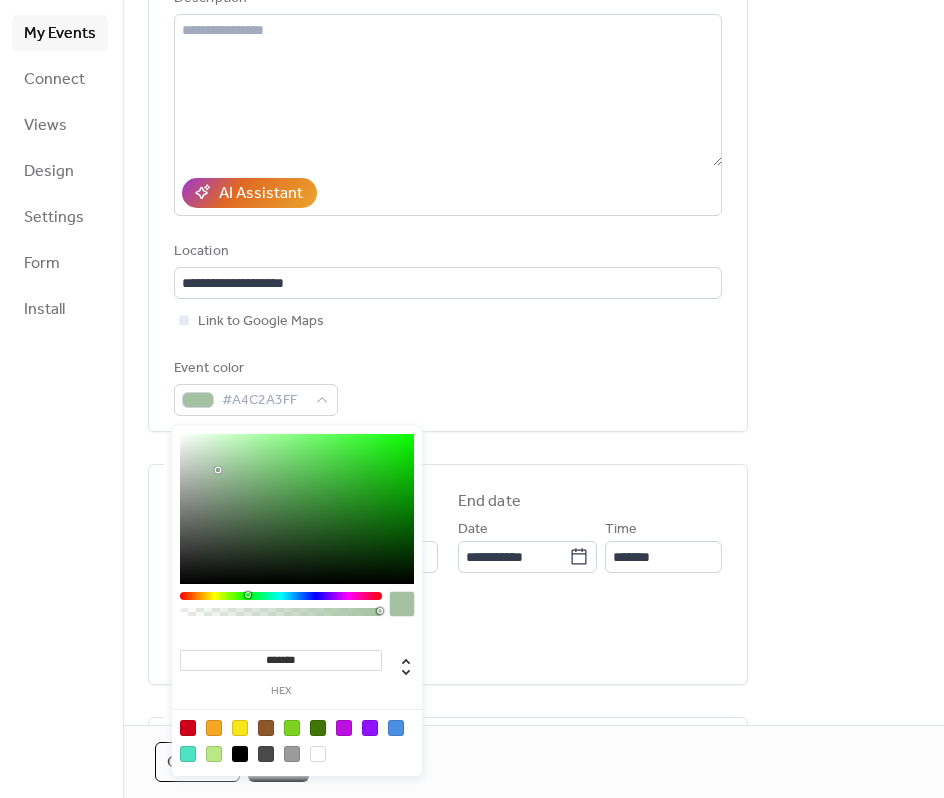 click on "All day Show date only Hide end time" at bounding box center (448, 633) 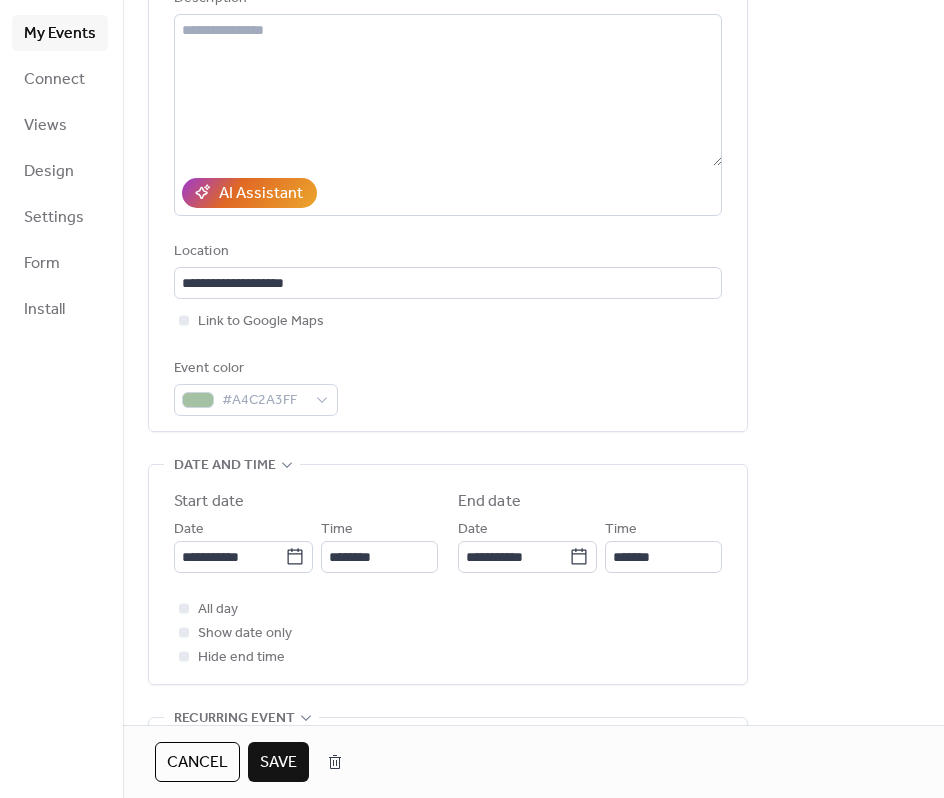 click on "Save" at bounding box center [278, 763] 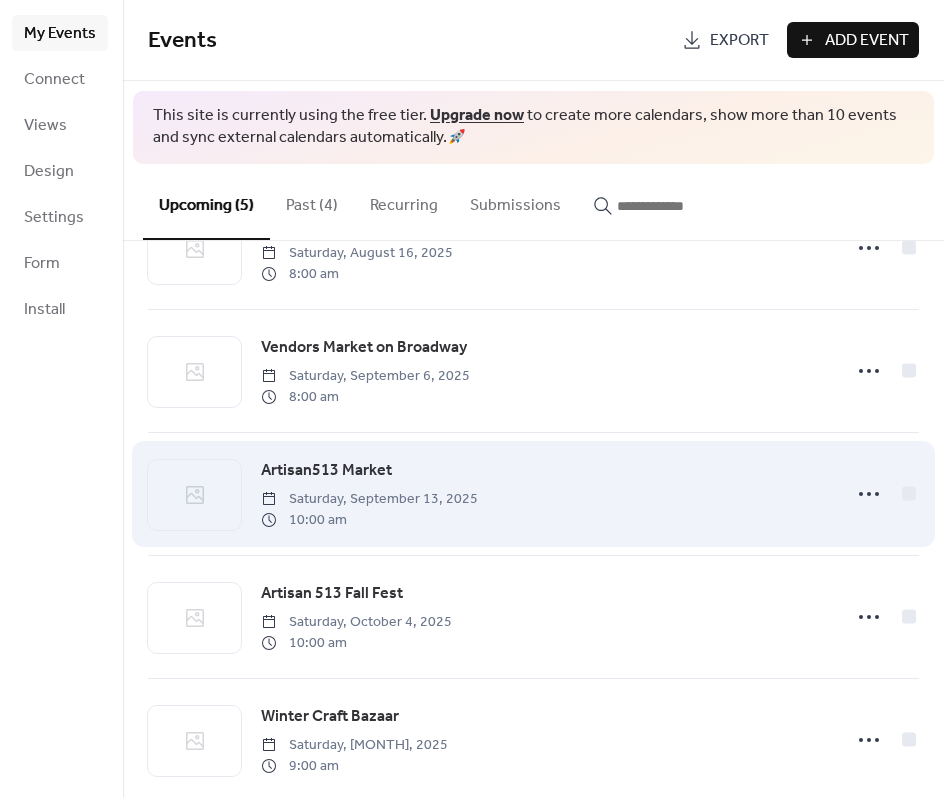 scroll, scrollTop: 73, scrollLeft: 0, axis: vertical 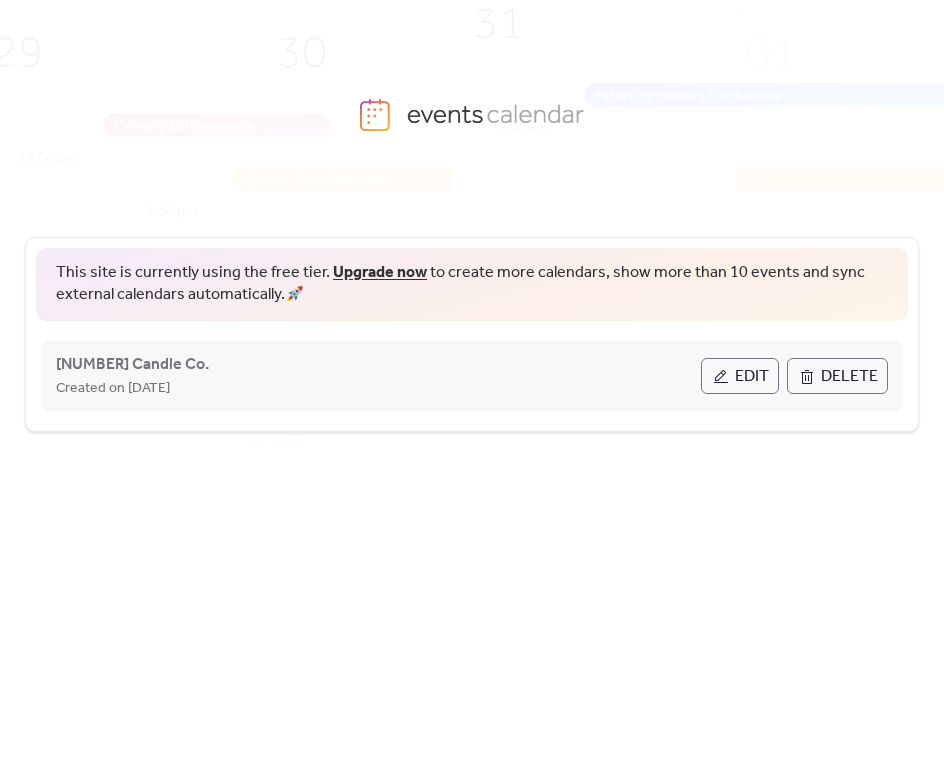 click on "Edit" at bounding box center [752, 377] 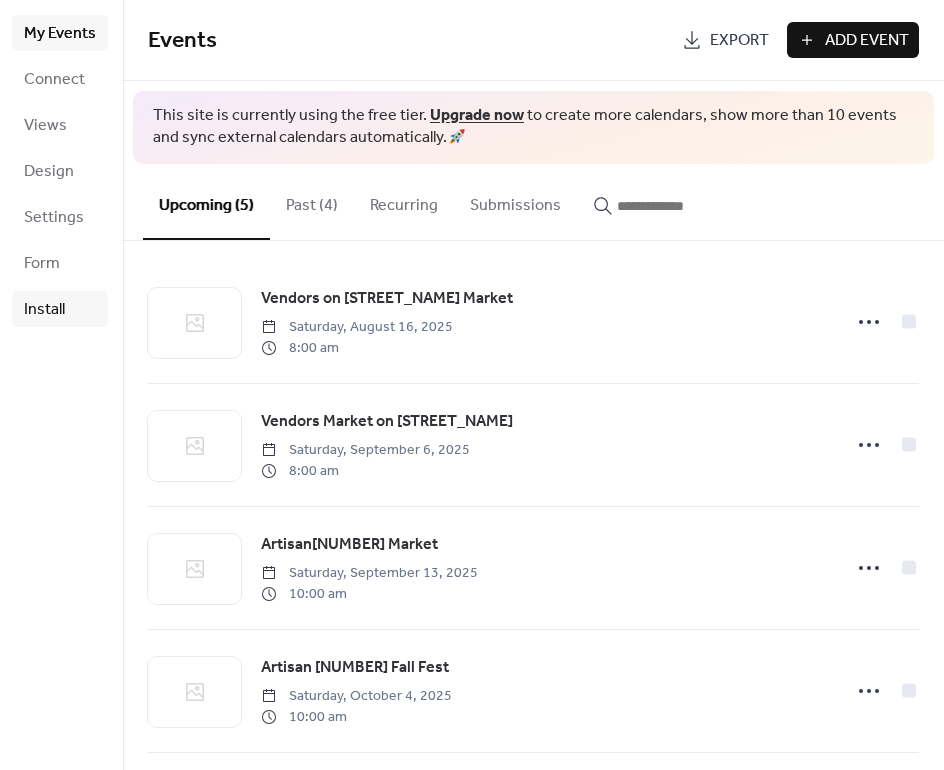 click on "Install" at bounding box center [44, 310] 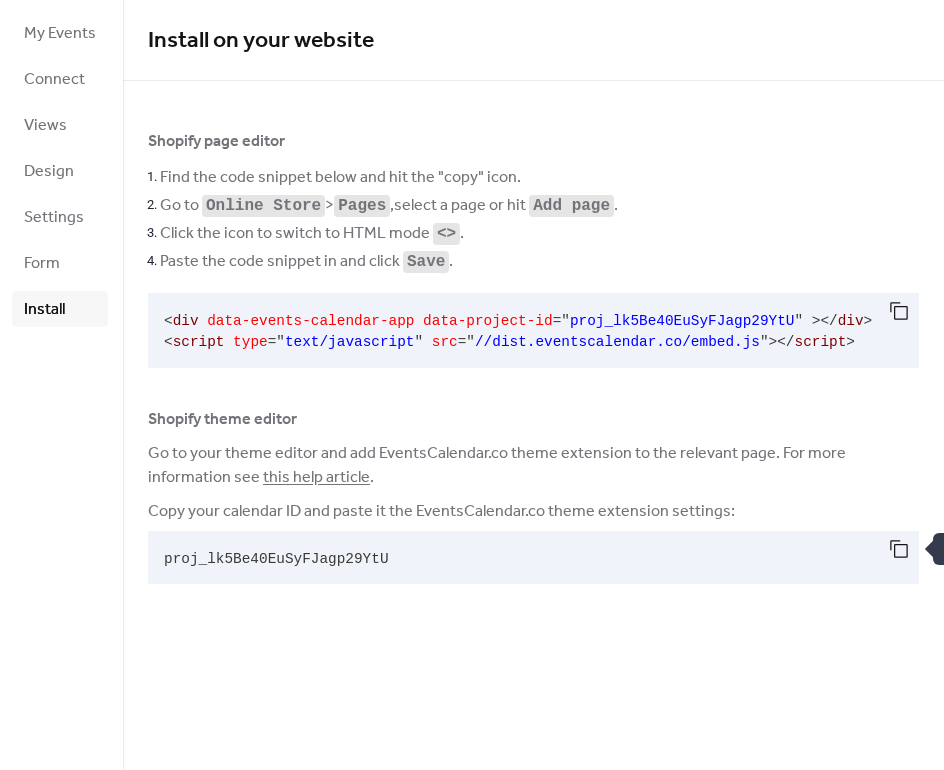 click at bounding box center (899, 549) 